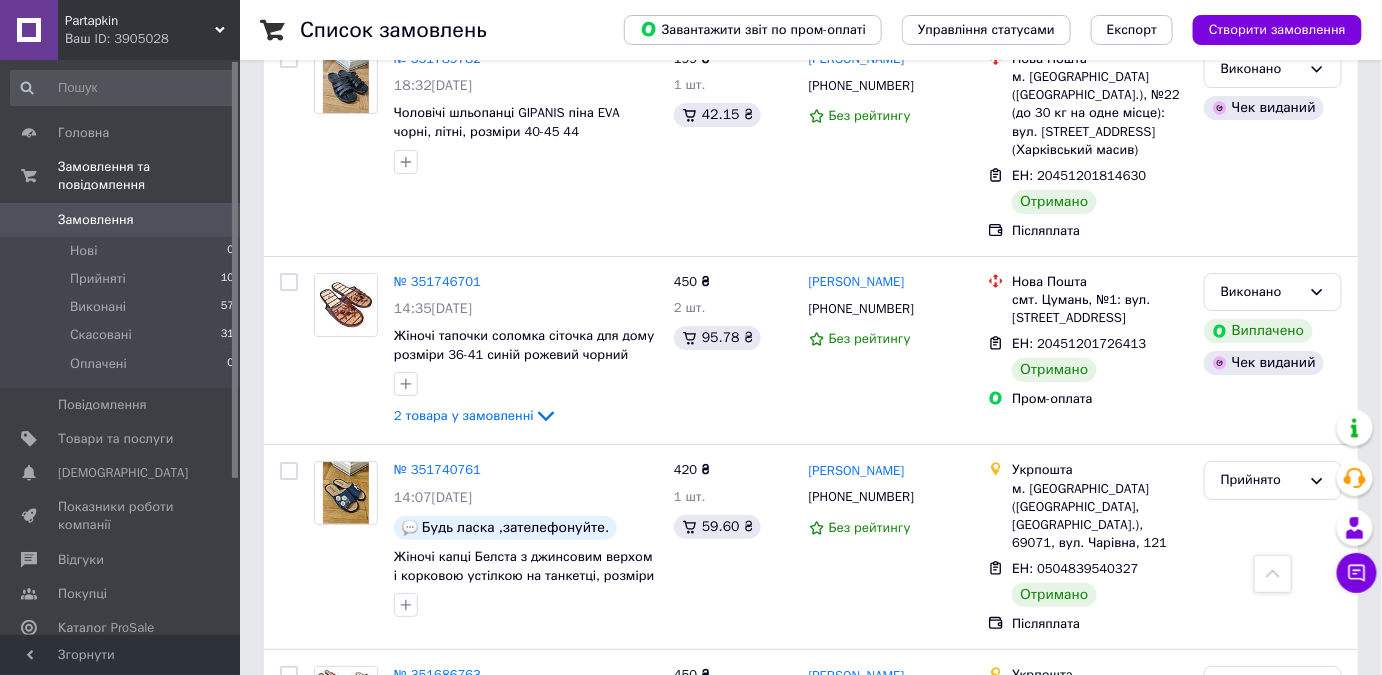 scroll, scrollTop: 2363, scrollLeft: 0, axis: vertical 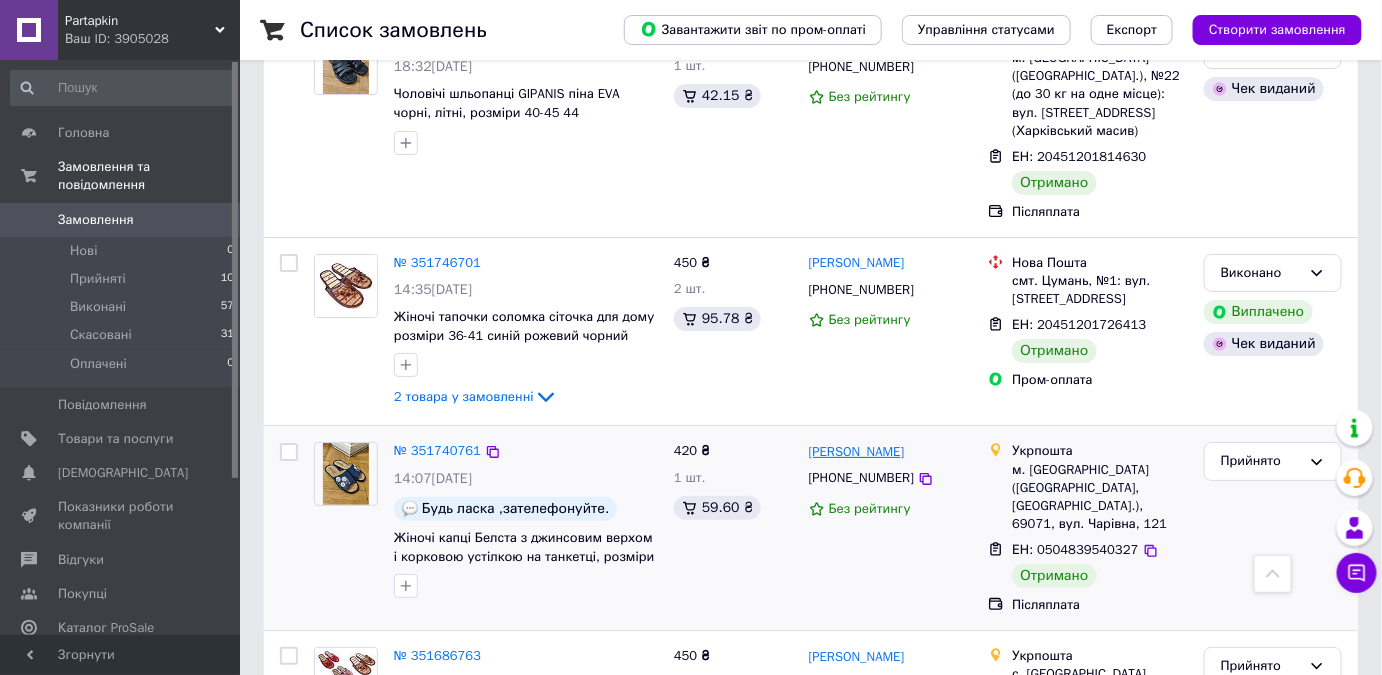 click on "[PERSON_NAME]" at bounding box center (857, 452) 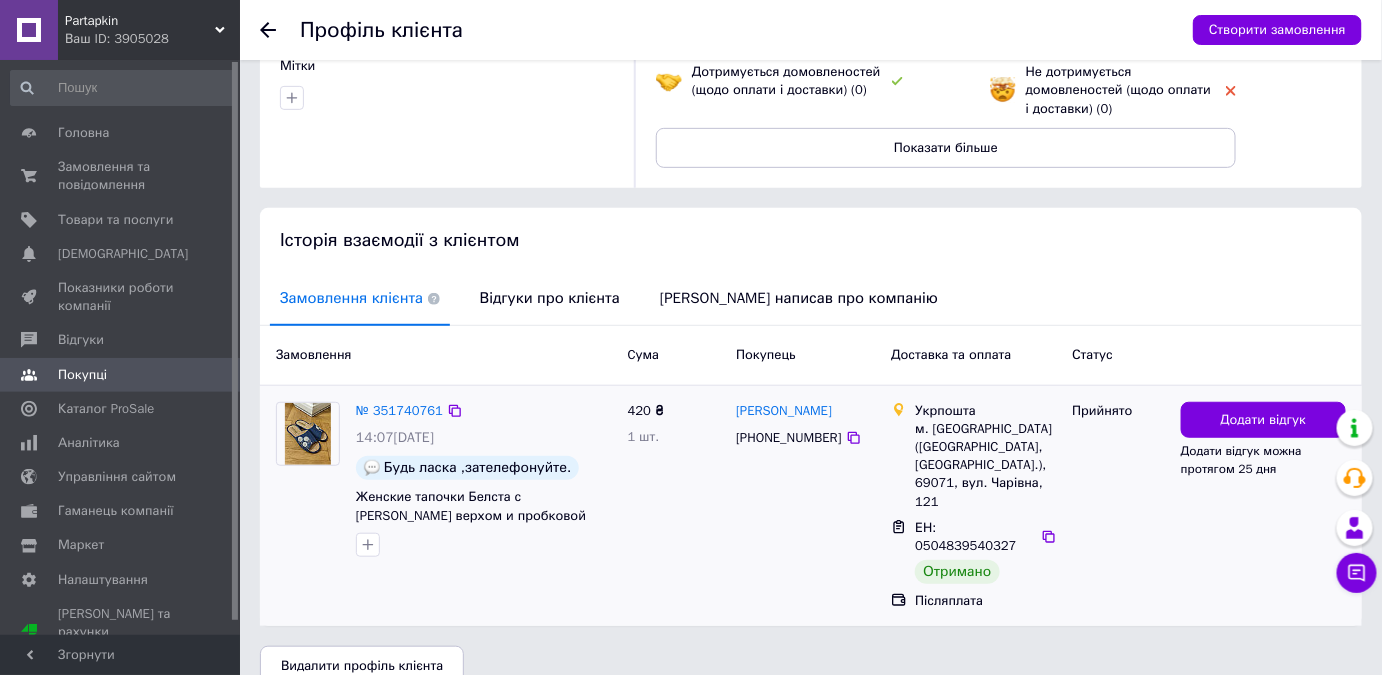 scroll, scrollTop: 258, scrollLeft: 0, axis: vertical 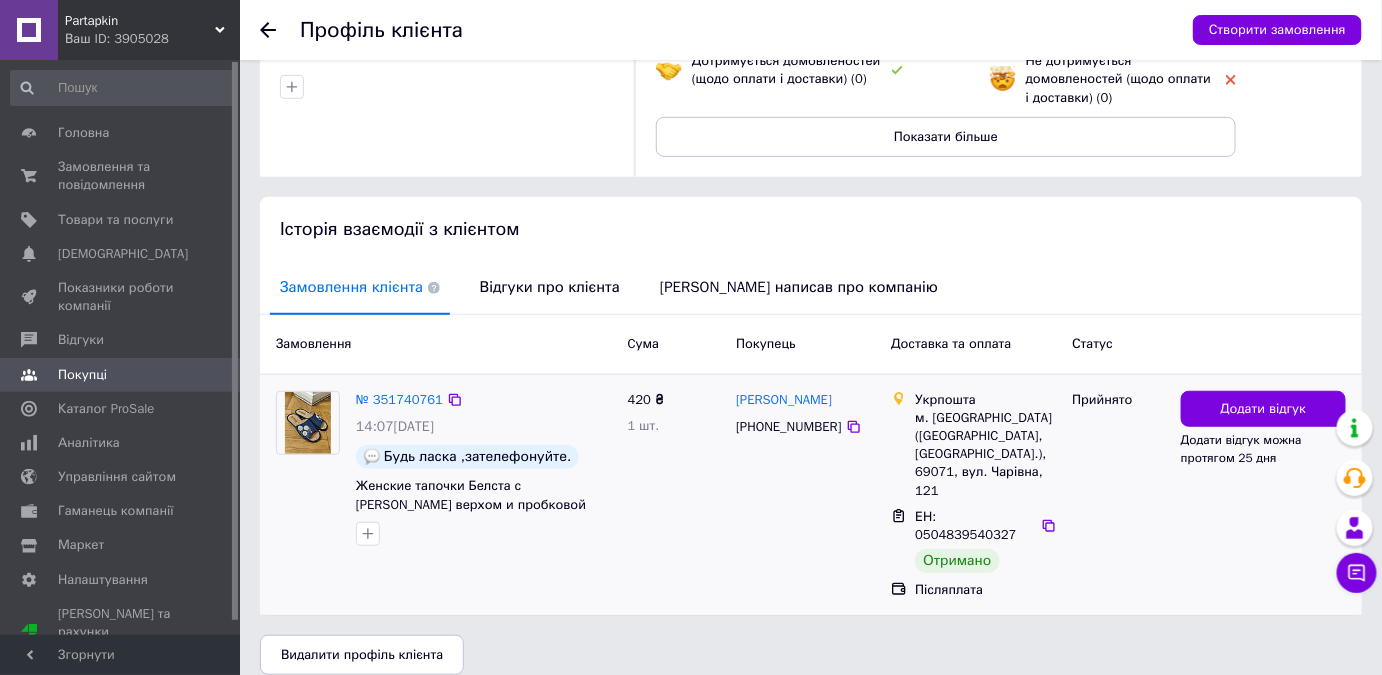 click on "№ 351740761" at bounding box center (399, 400) 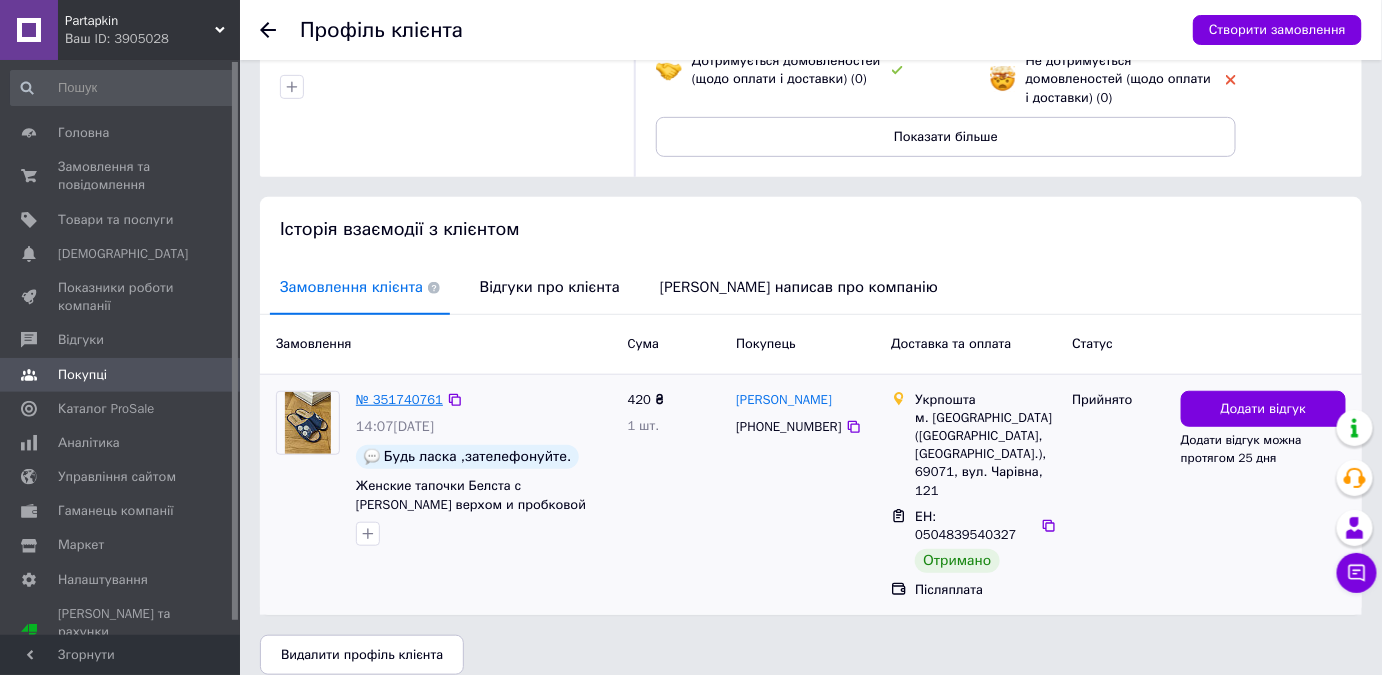 click on "№ 351740761" at bounding box center (399, 399) 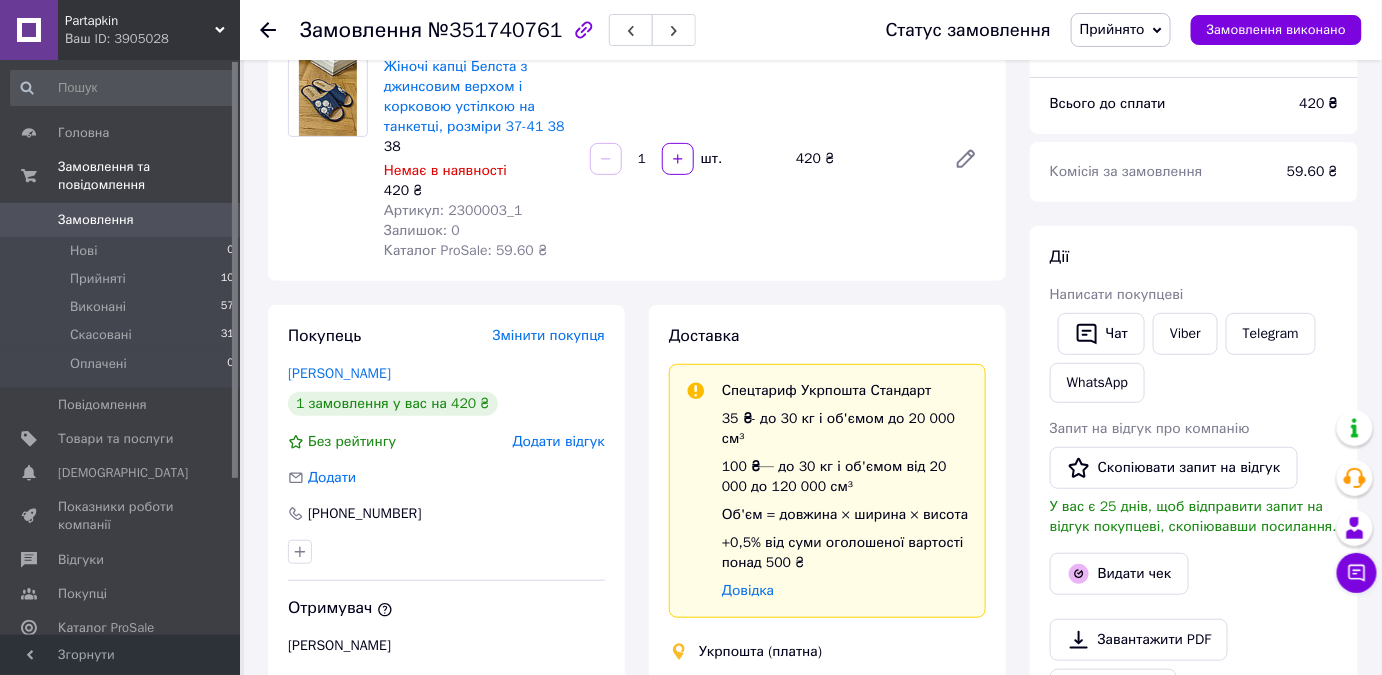 scroll, scrollTop: 181, scrollLeft: 0, axis: vertical 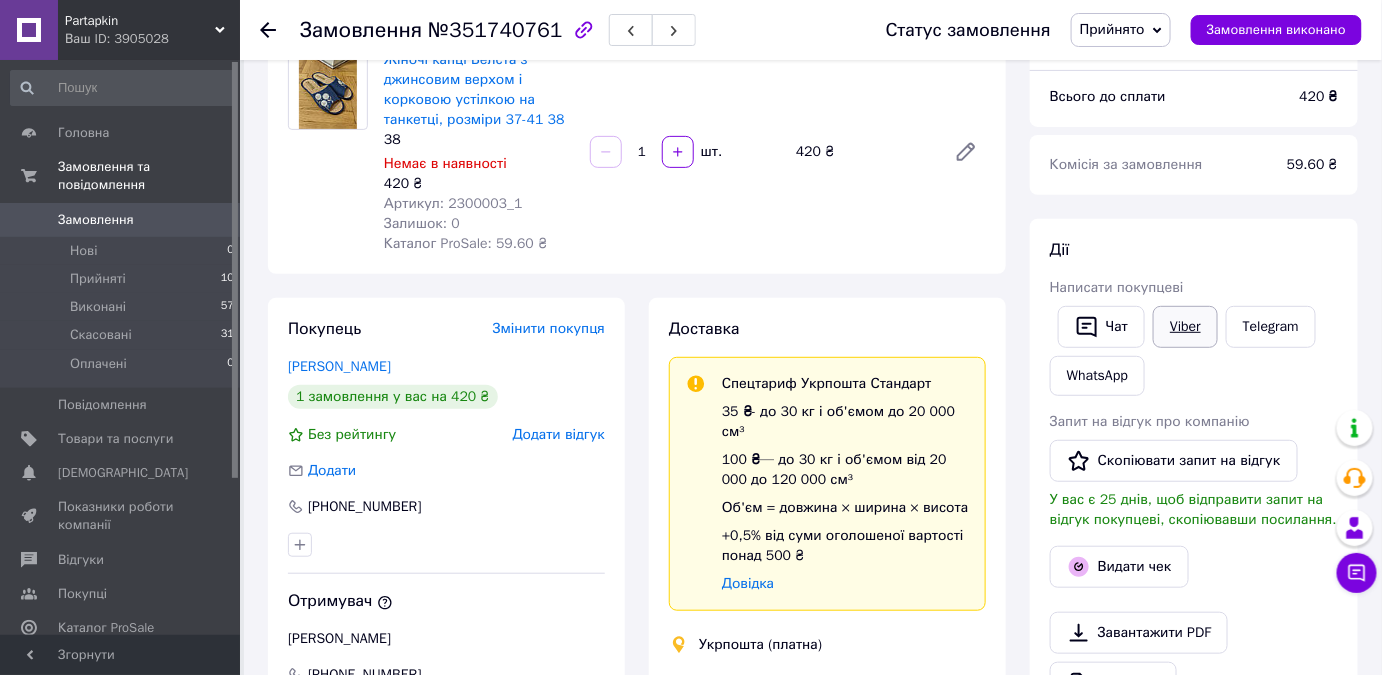 click on "Viber" at bounding box center (1185, 327) 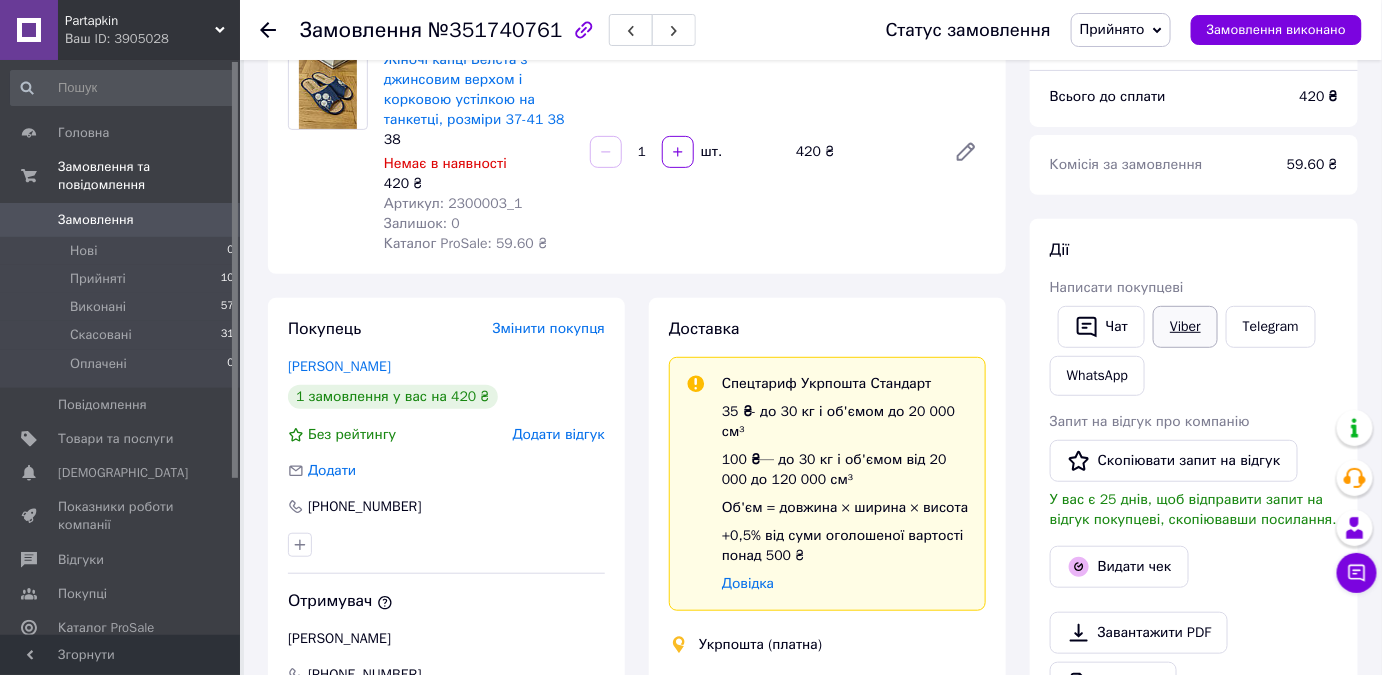 click on "Viber" at bounding box center (1185, 327) 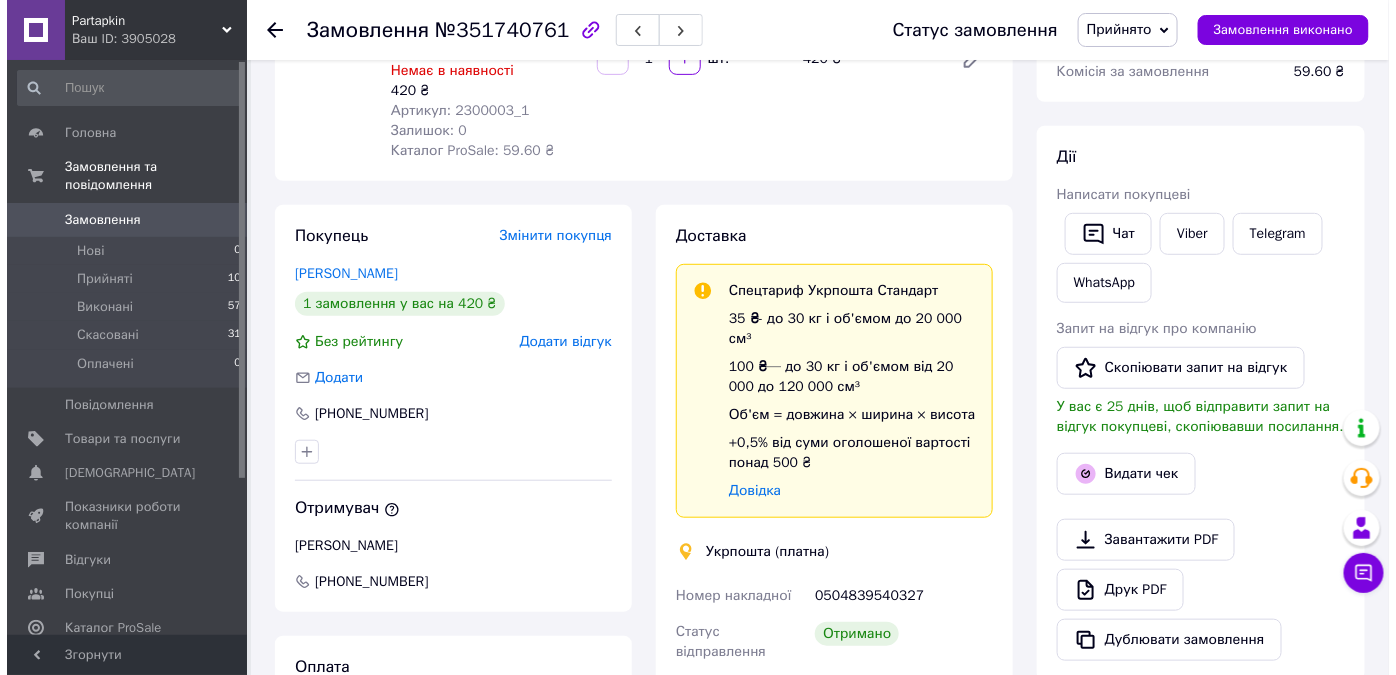 scroll, scrollTop: 272, scrollLeft: 0, axis: vertical 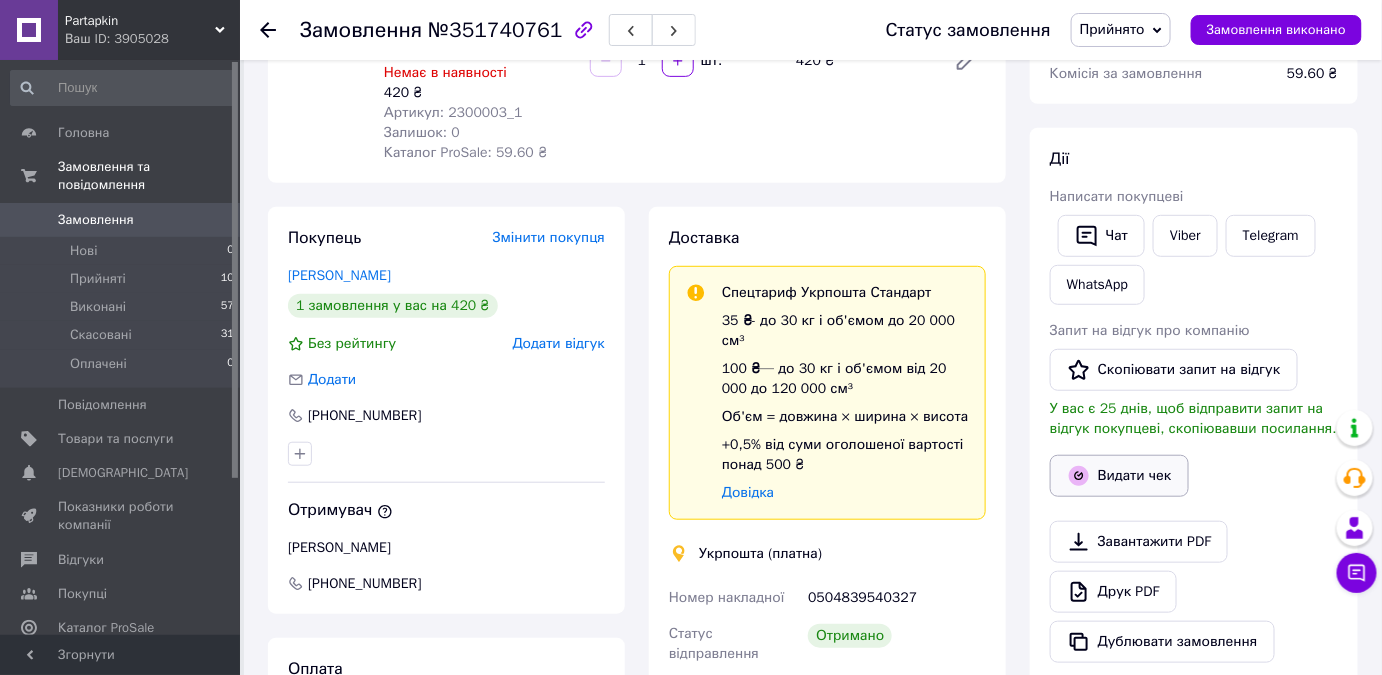 click on "Видати чек" at bounding box center [1119, 476] 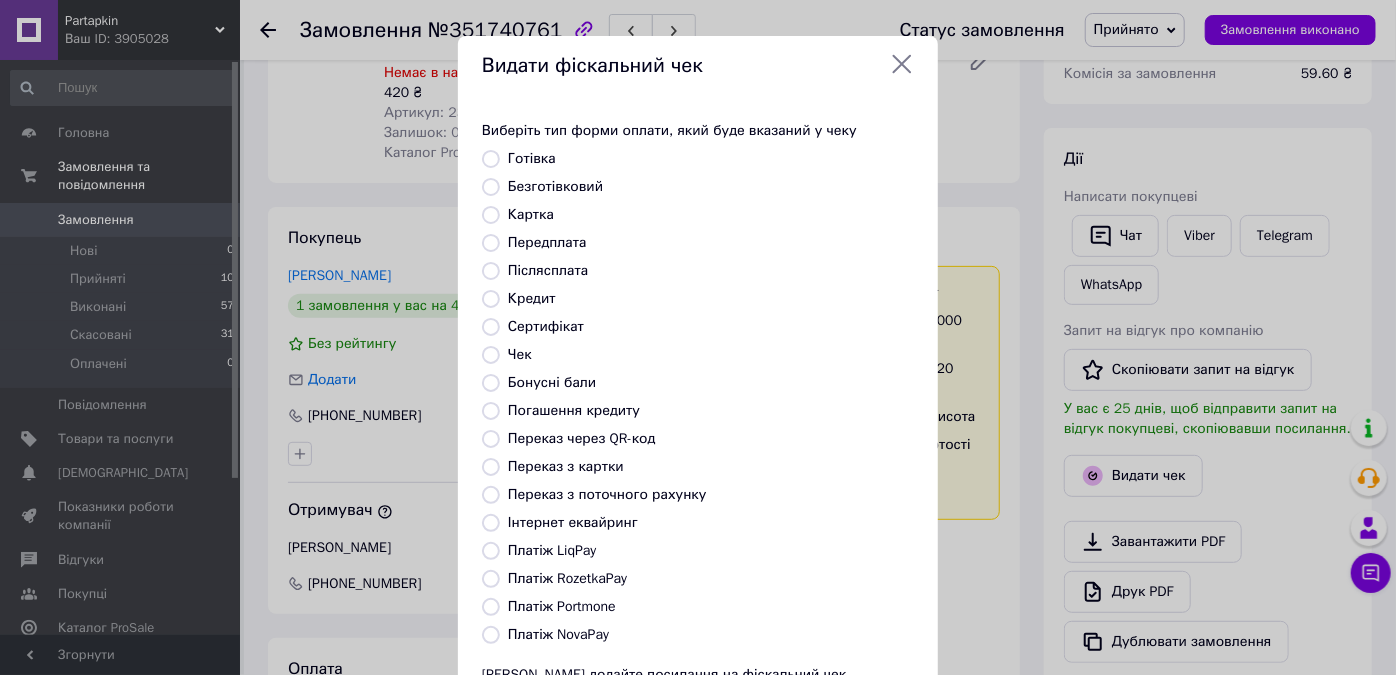click on "Готівка" at bounding box center [532, 158] 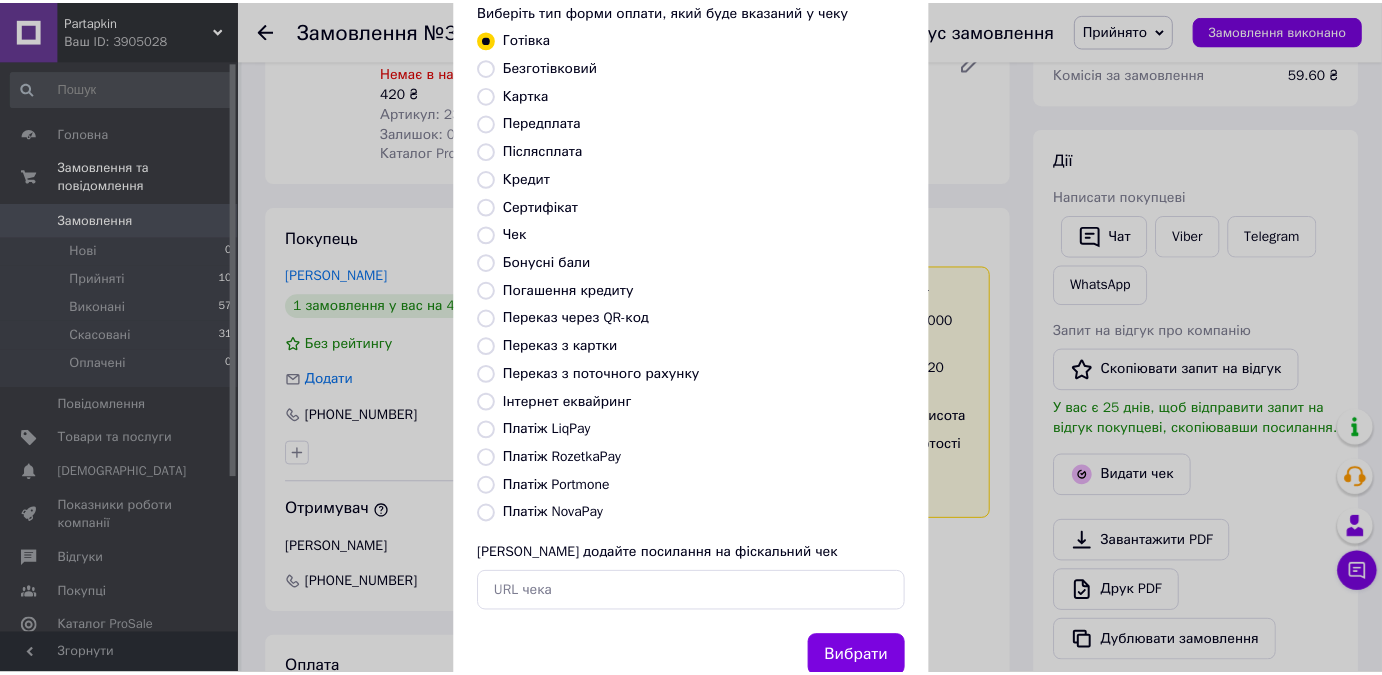 scroll, scrollTop: 0, scrollLeft: 0, axis: both 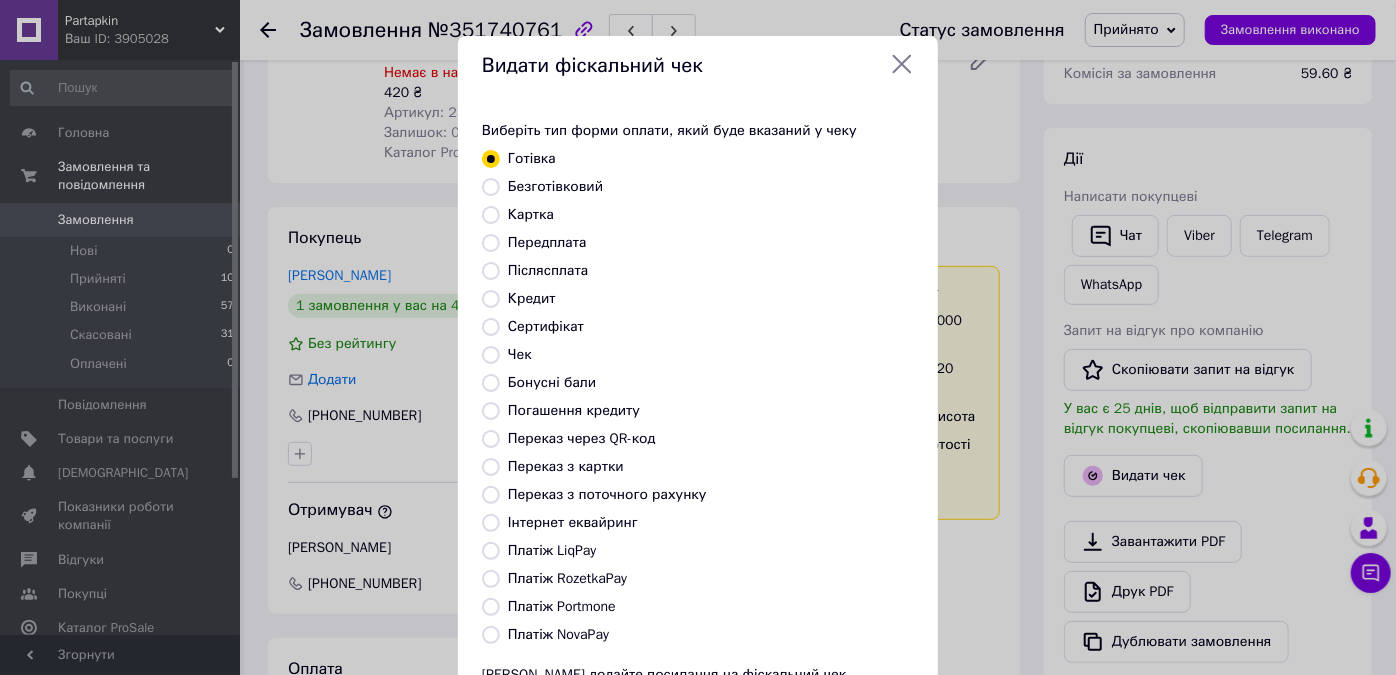 click 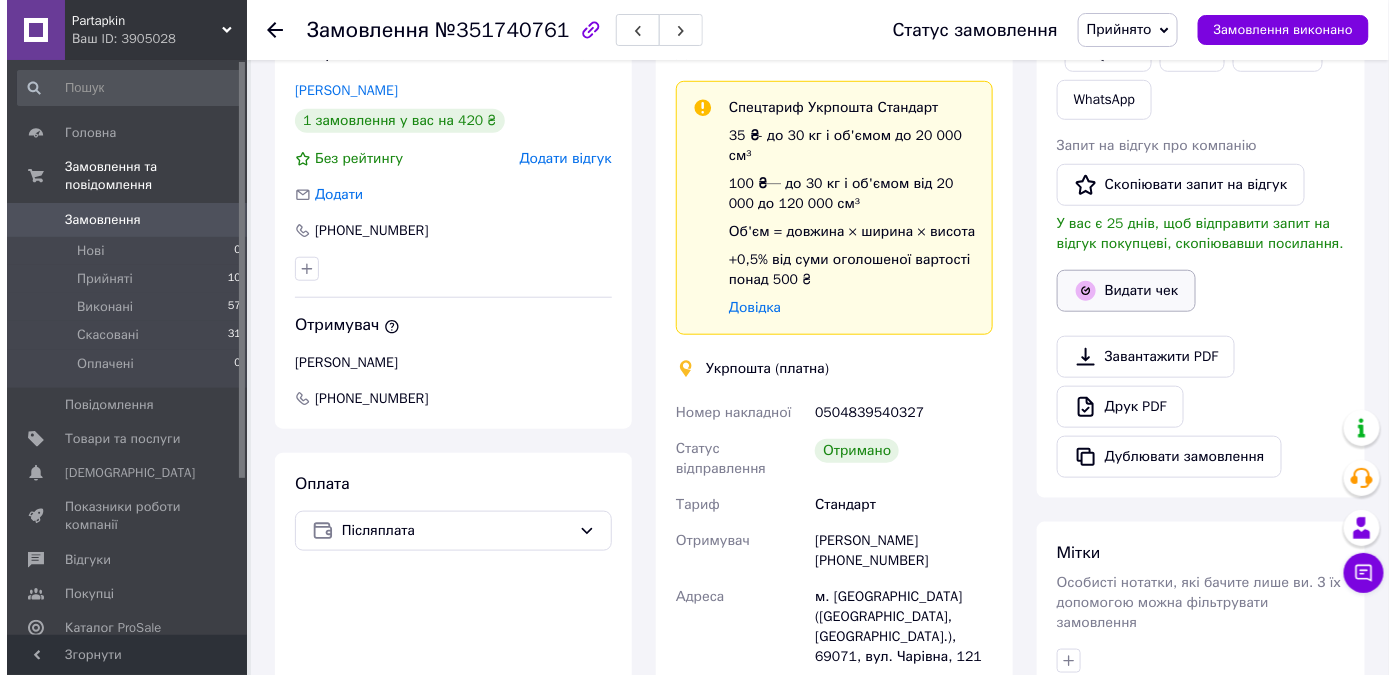 scroll, scrollTop: 454, scrollLeft: 0, axis: vertical 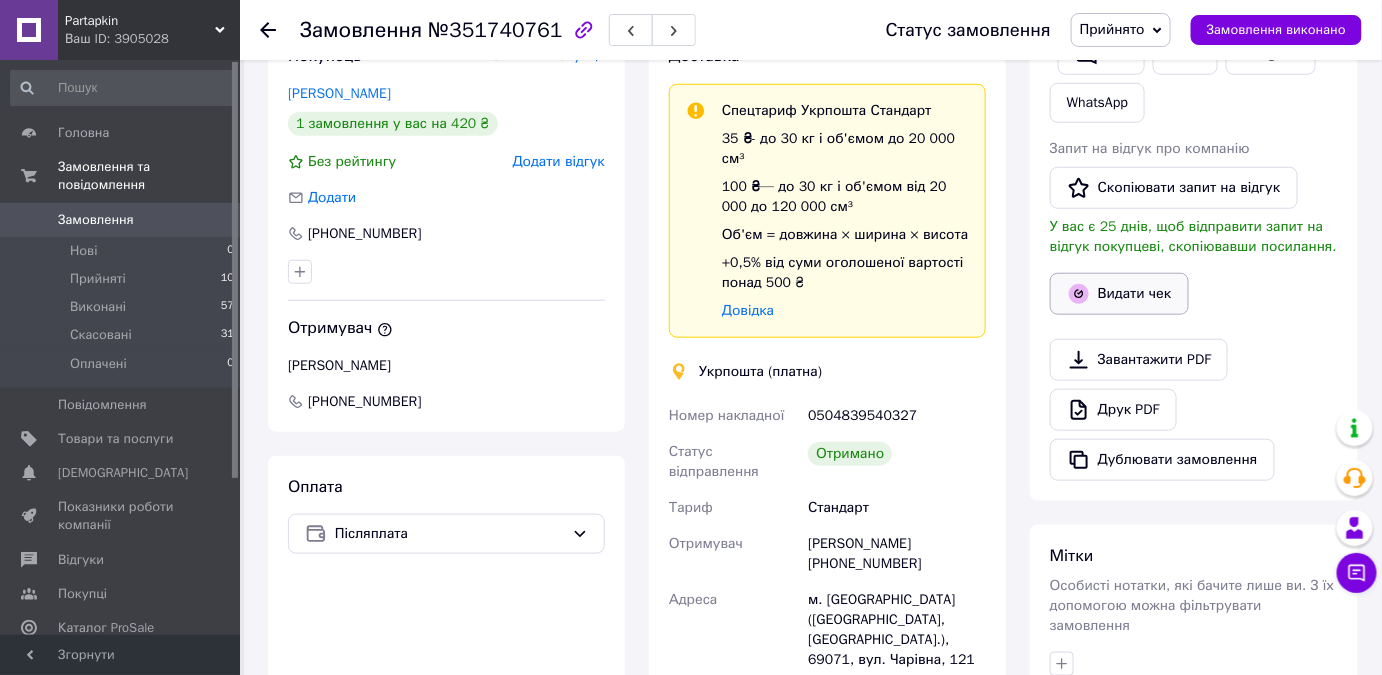 click on "Видати чек" at bounding box center (1119, 294) 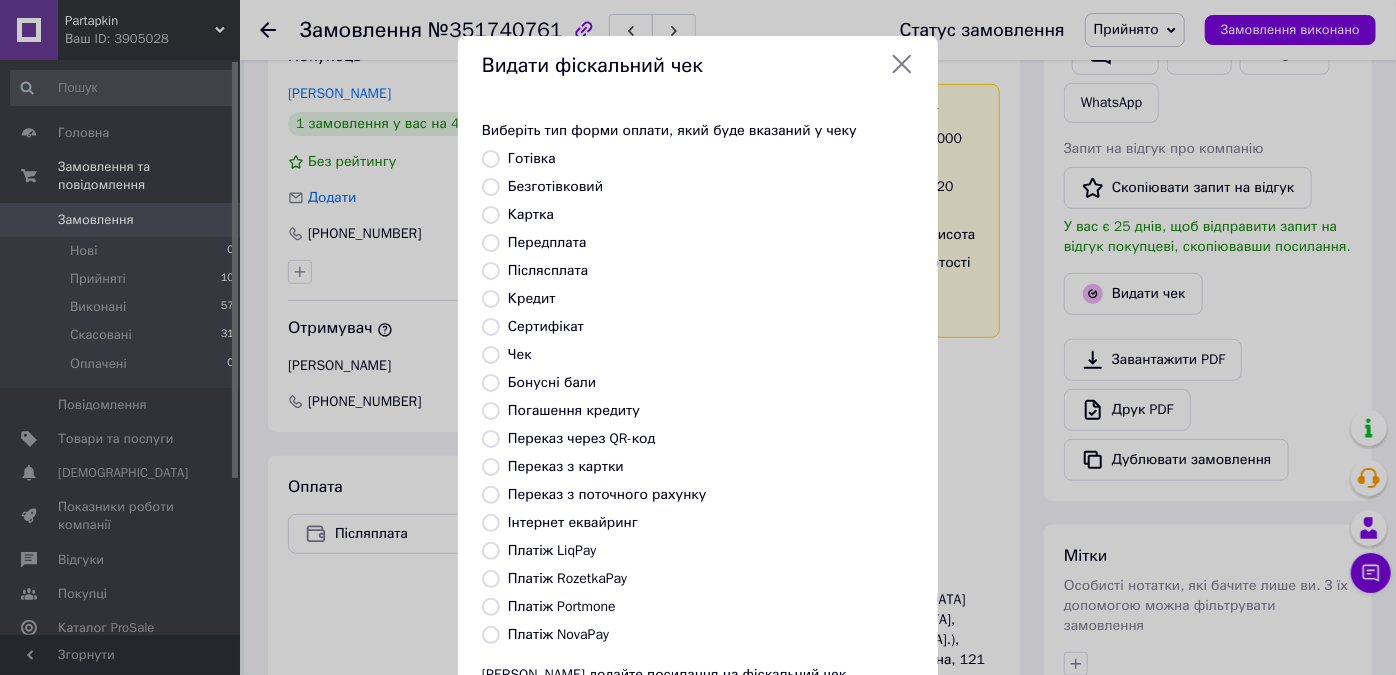 click on "Готівка" at bounding box center [532, 158] 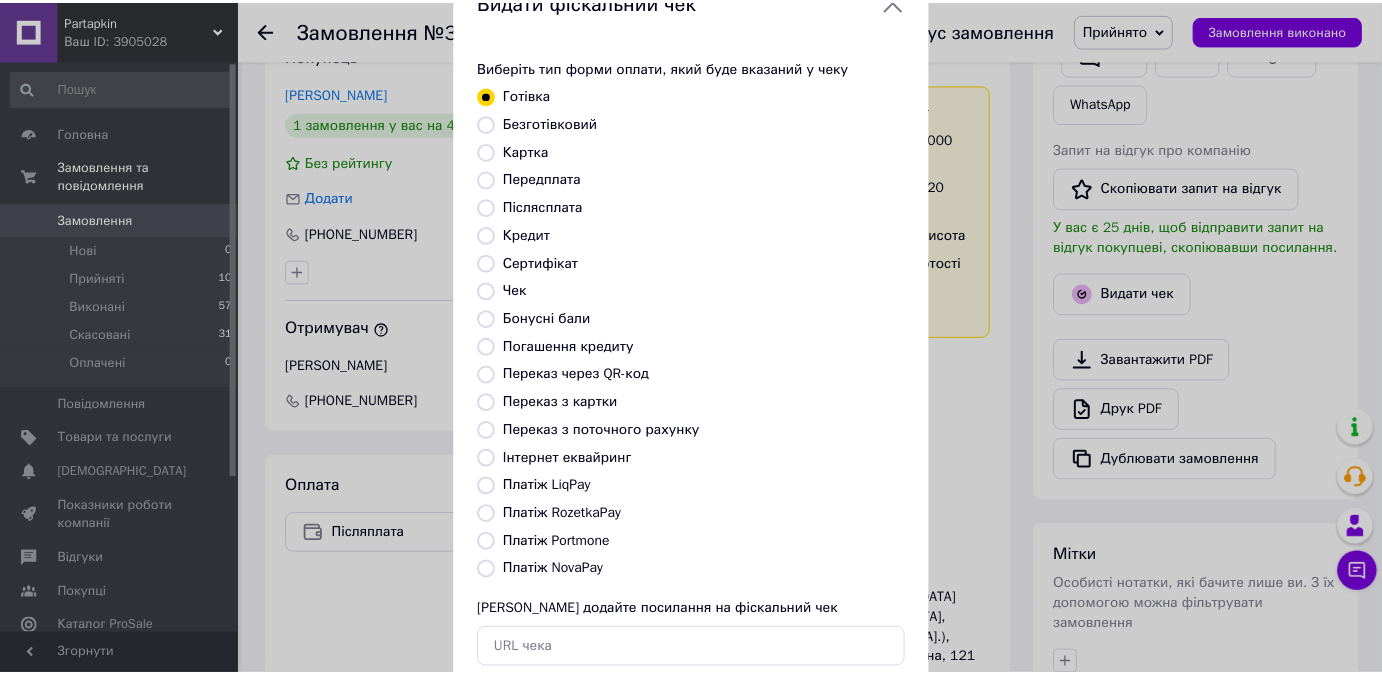 scroll, scrollTop: 184, scrollLeft: 0, axis: vertical 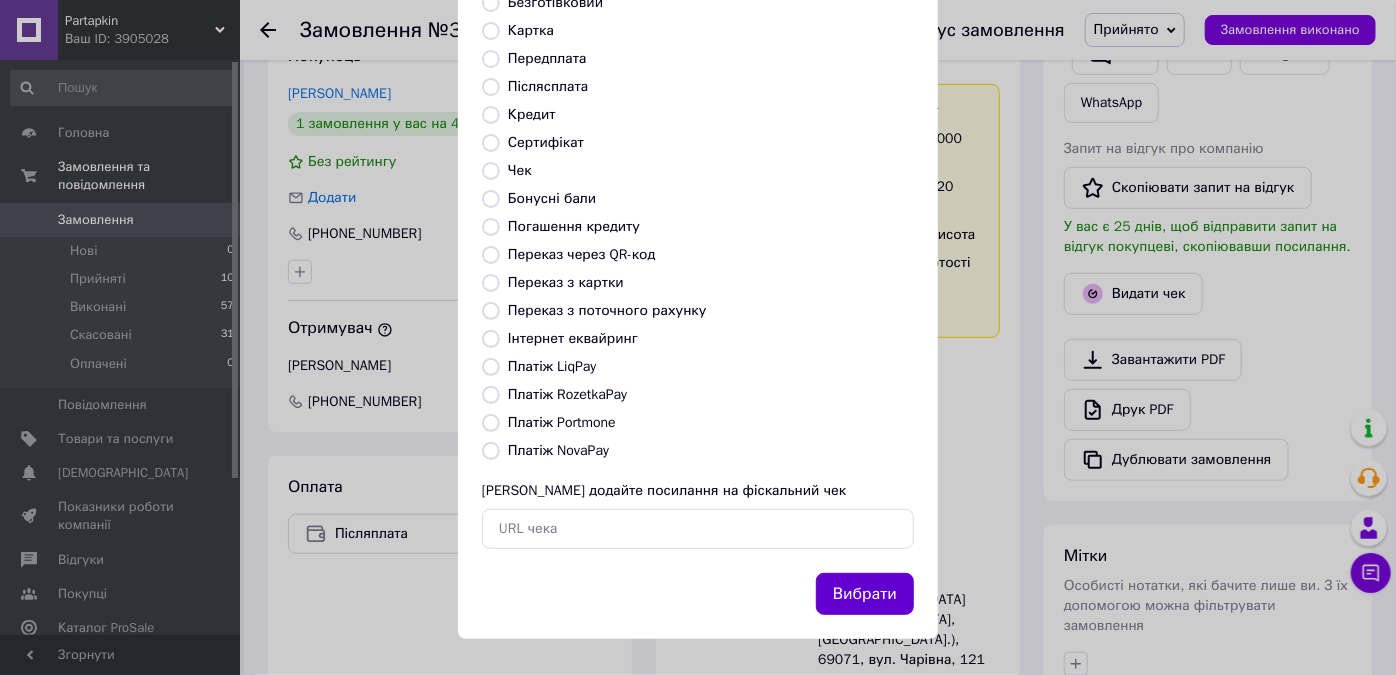 click on "Вибрати" at bounding box center (865, 594) 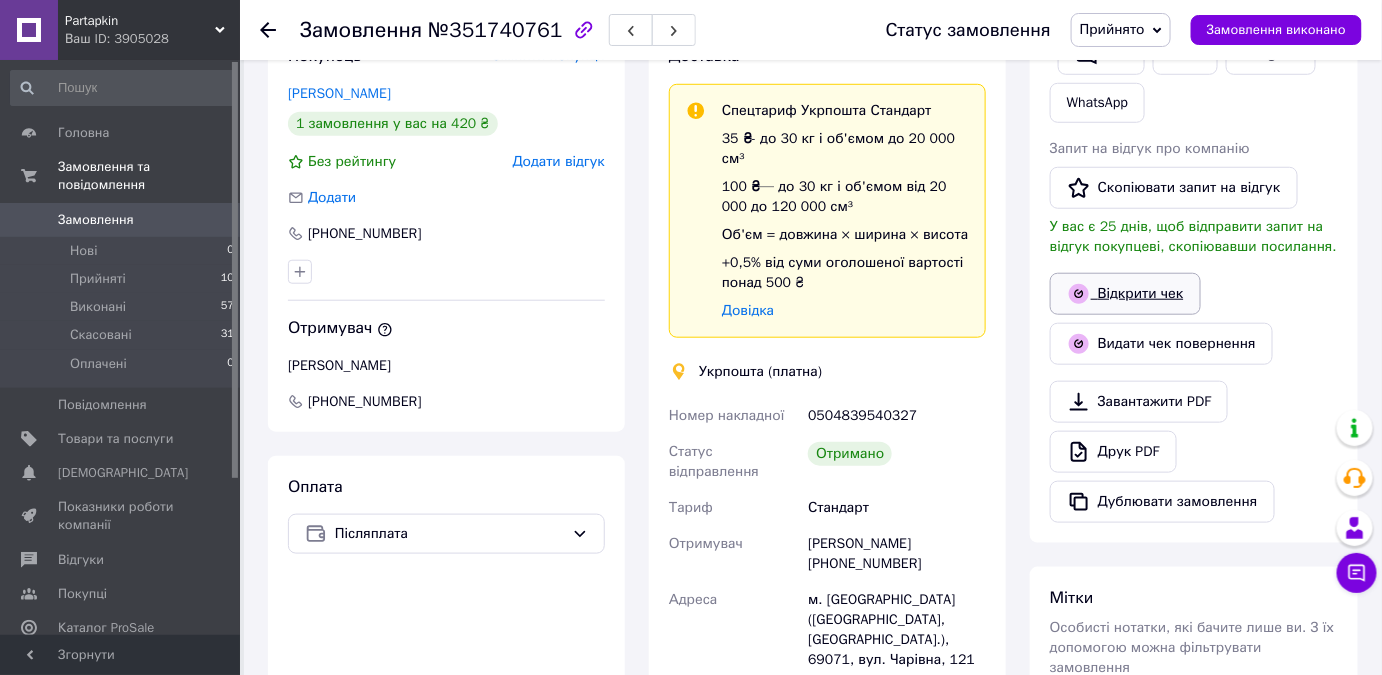 click on "Відкрити чек" at bounding box center (1125, 294) 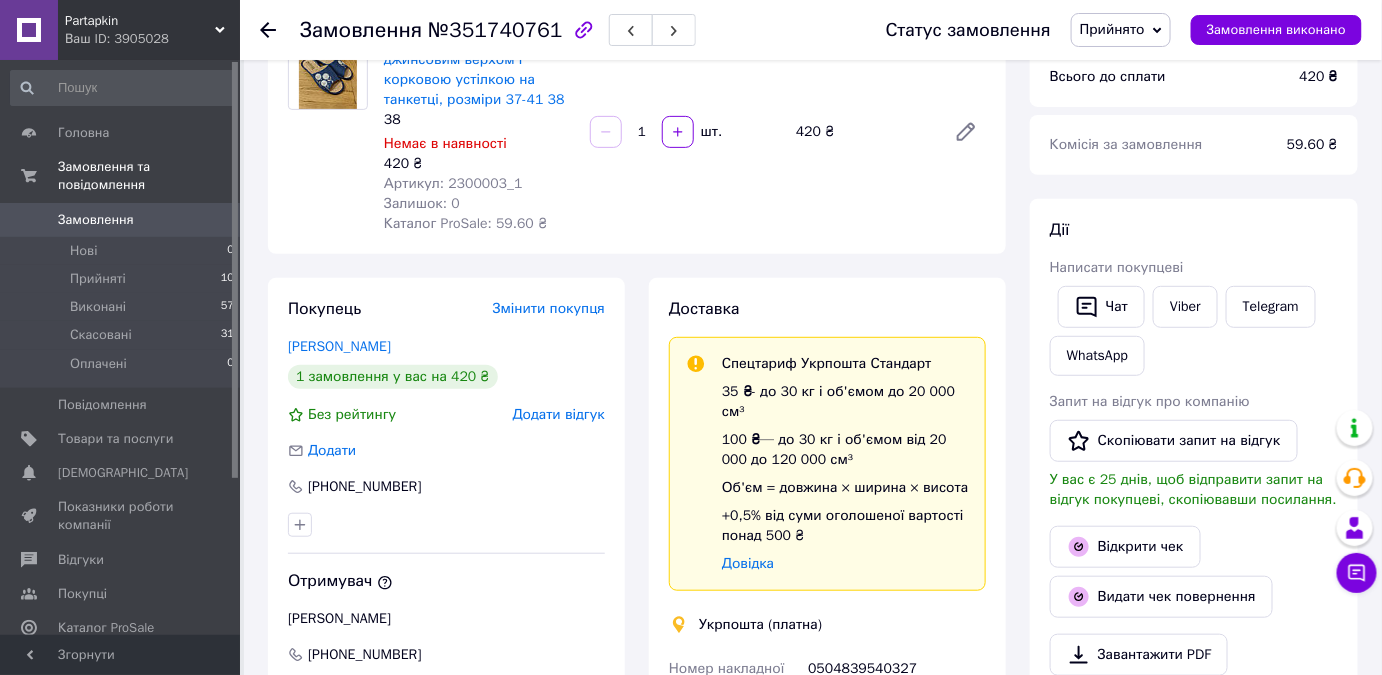 scroll, scrollTop: 181, scrollLeft: 0, axis: vertical 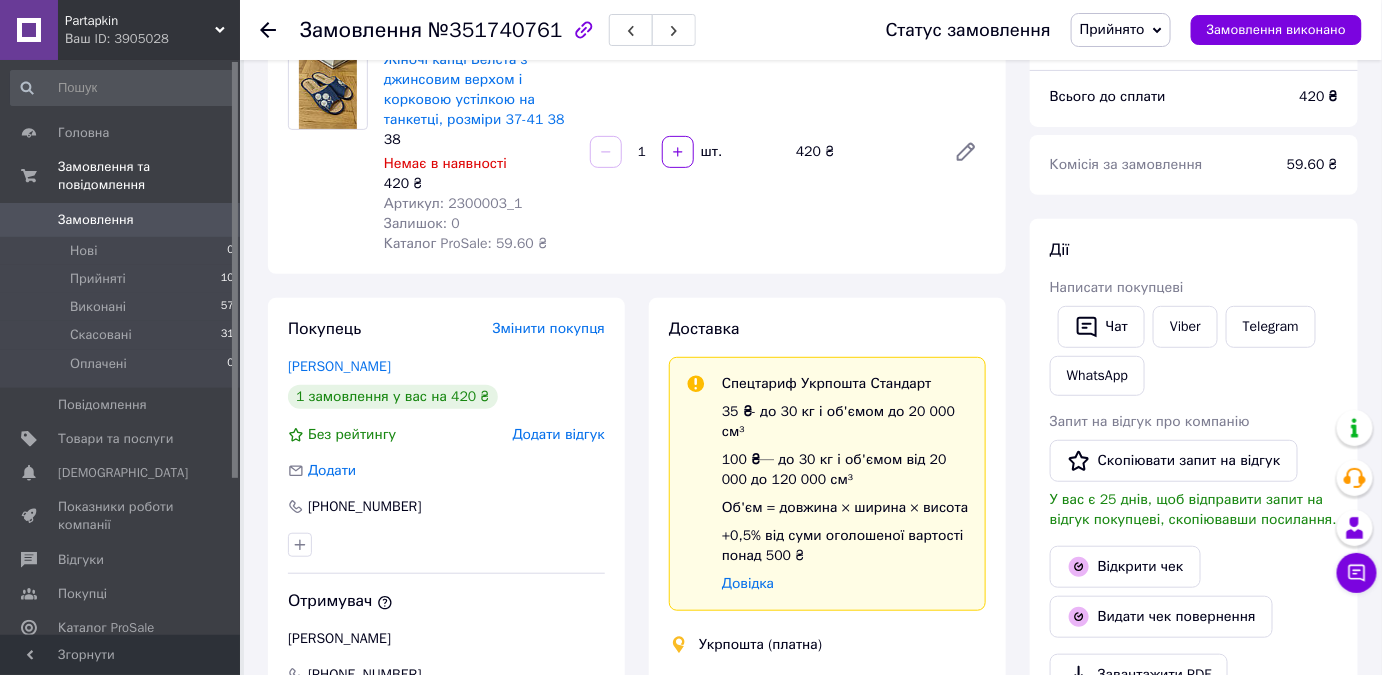 click on "[PERSON_NAME] покупцеві   Чат Viber Telegram WhatsApp Запит на відгук про компанію   Скопіювати запит на відгук У вас є 25 днів, щоб відправити запит на відгук покупцеві, скопіювавши посилання.   Відкрити чек   Видати чек повернення   Завантажити PDF   Друк PDF   Дублювати замовлення" at bounding box center [1194, 517] 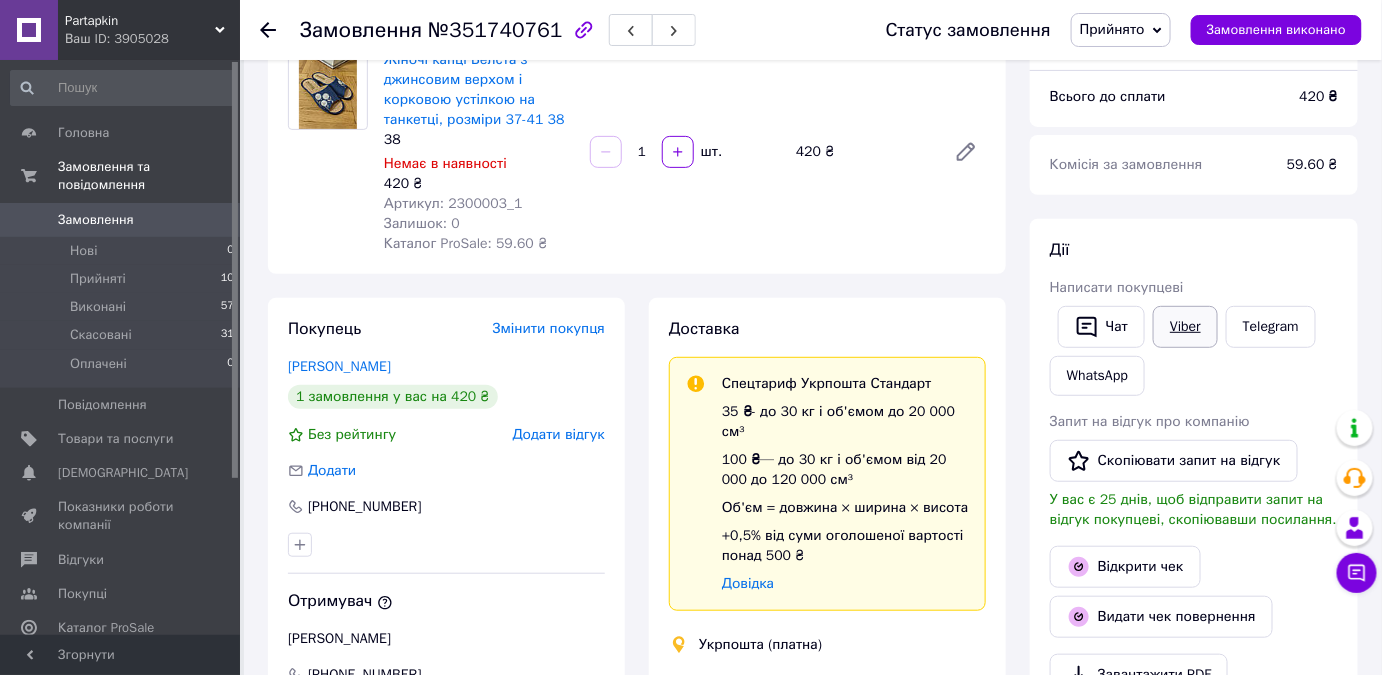 click on "Viber" at bounding box center [1185, 327] 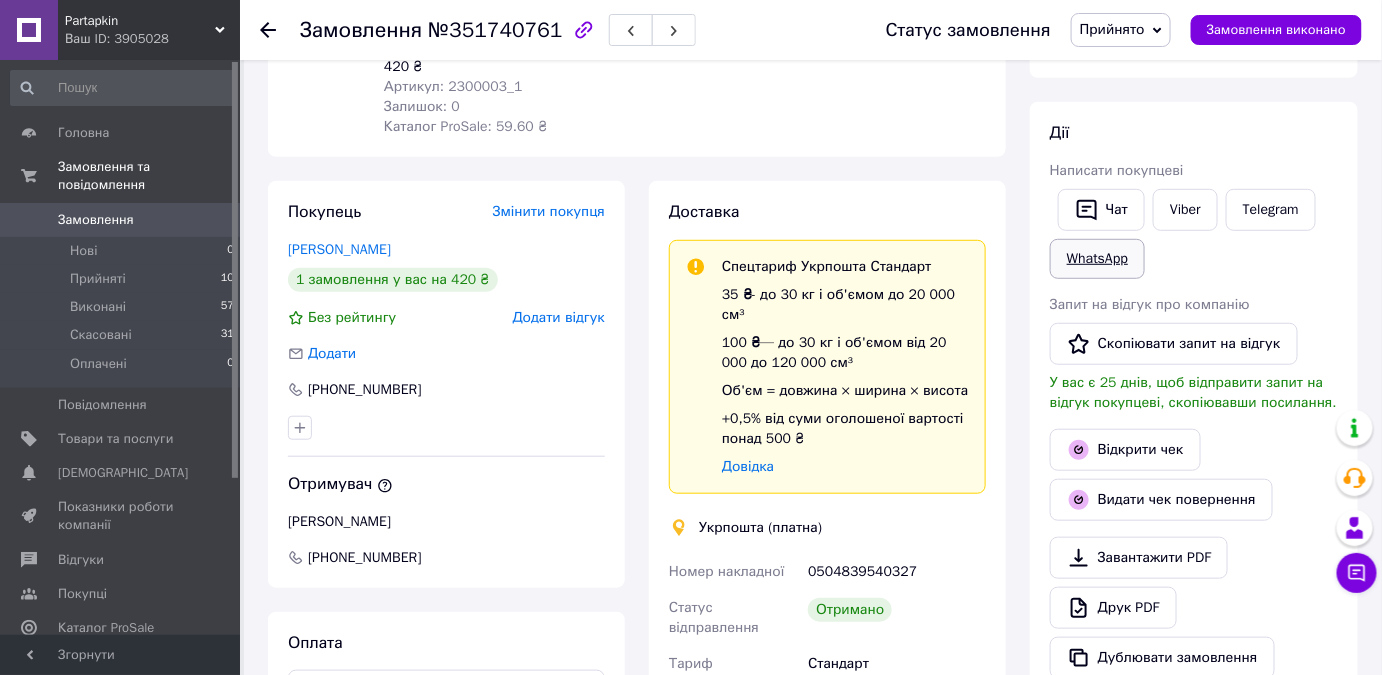 scroll, scrollTop: 272, scrollLeft: 0, axis: vertical 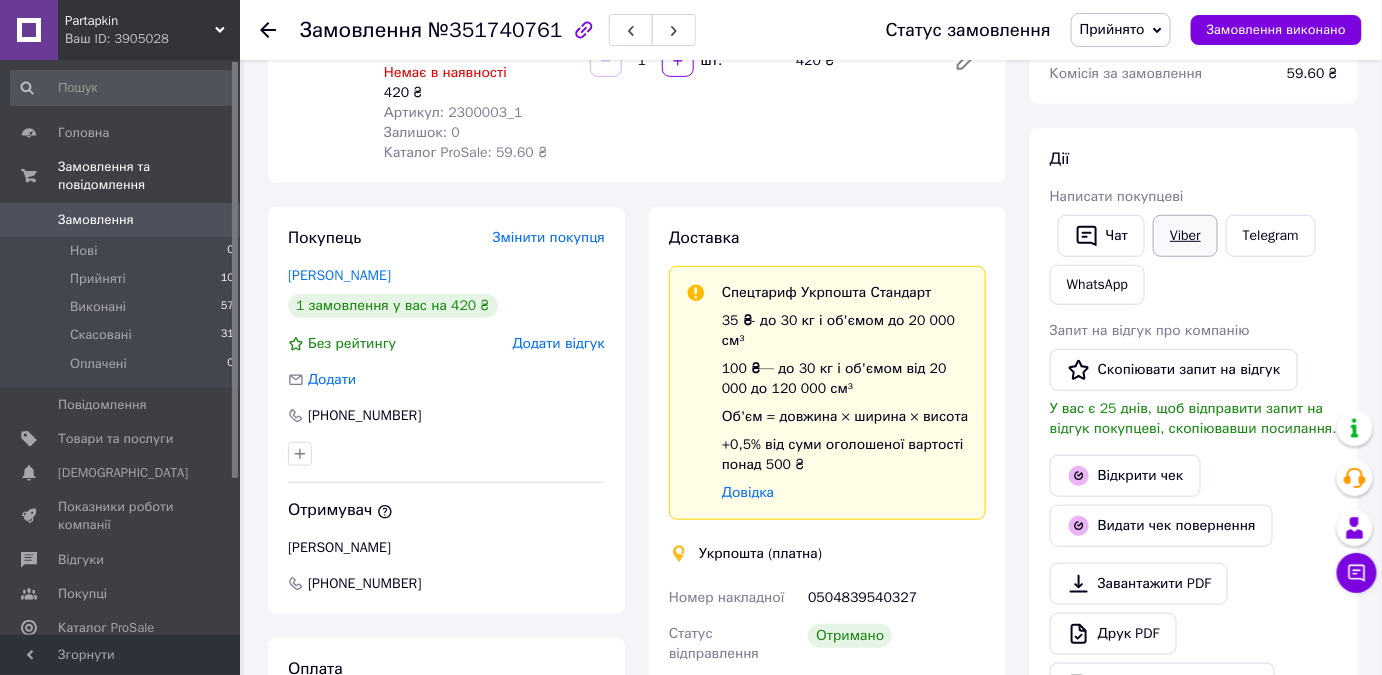click on "Viber" at bounding box center [1185, 236] 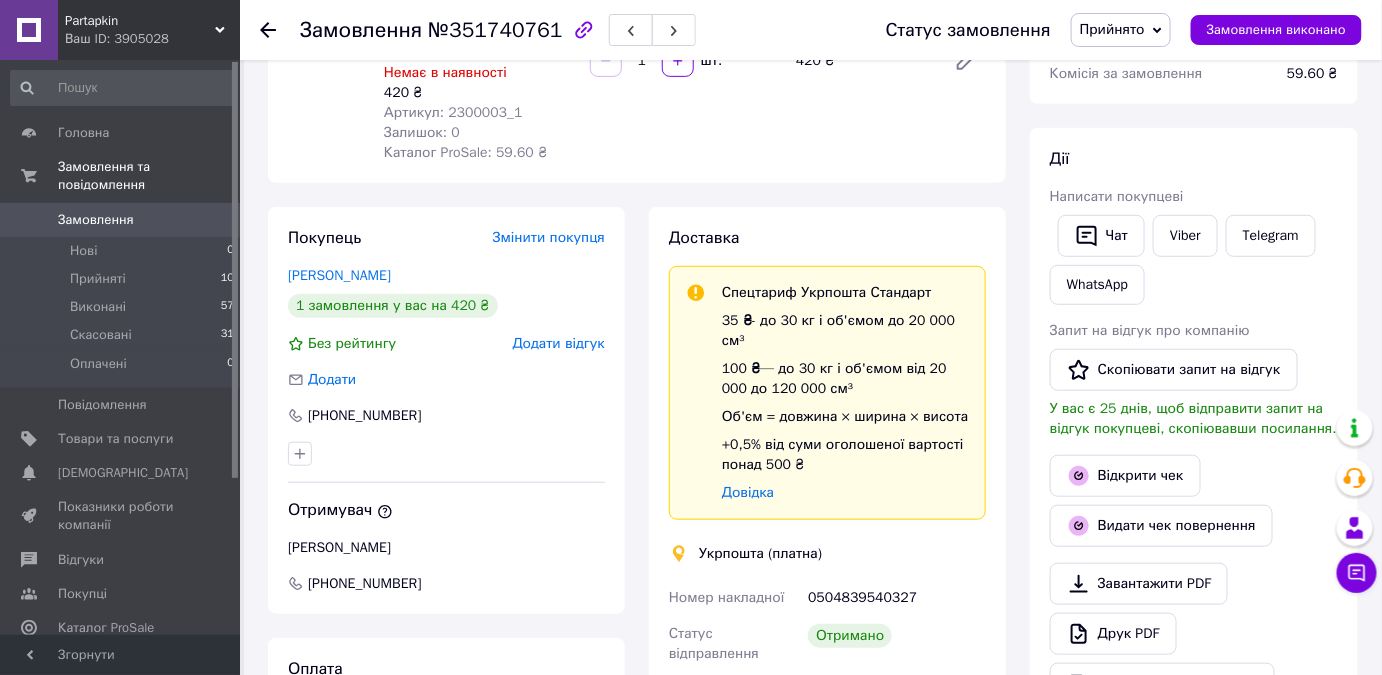 click on "Стандарт" at bounding box center [897, 690] 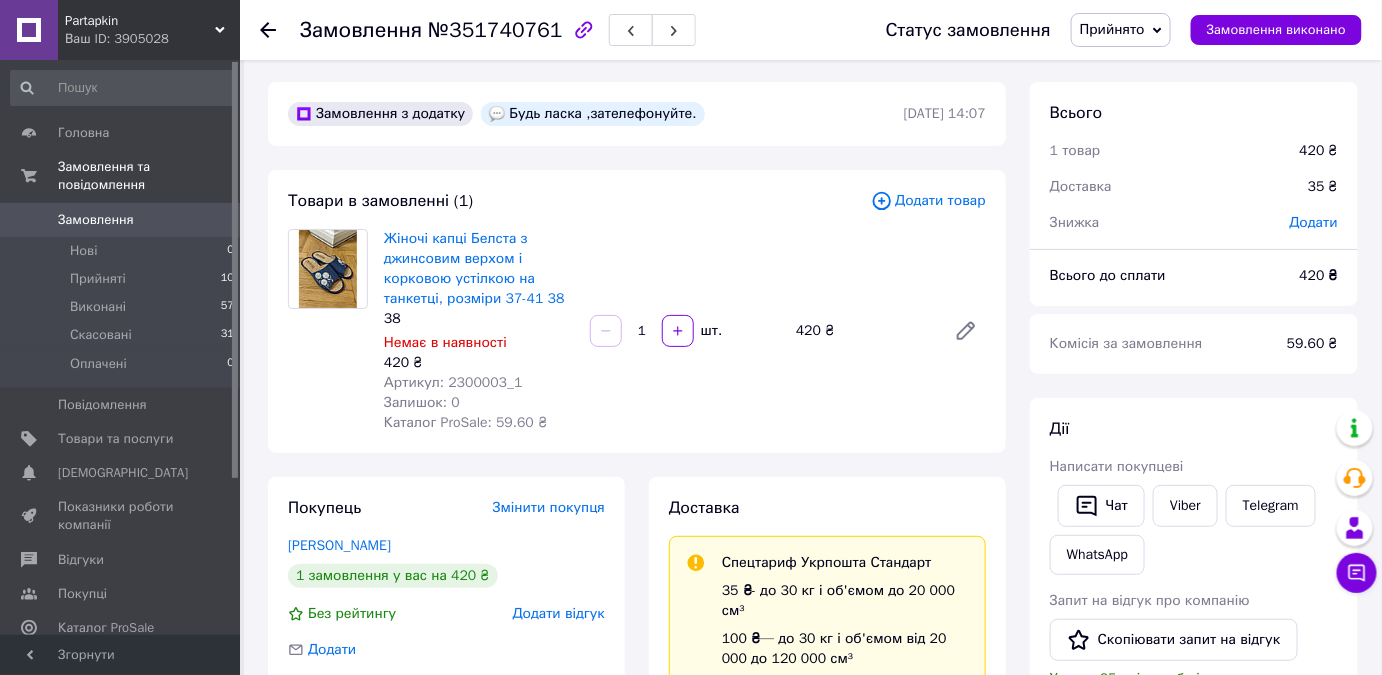 scroll, scrollTop: 0, scrollLeft: 0, axis: both 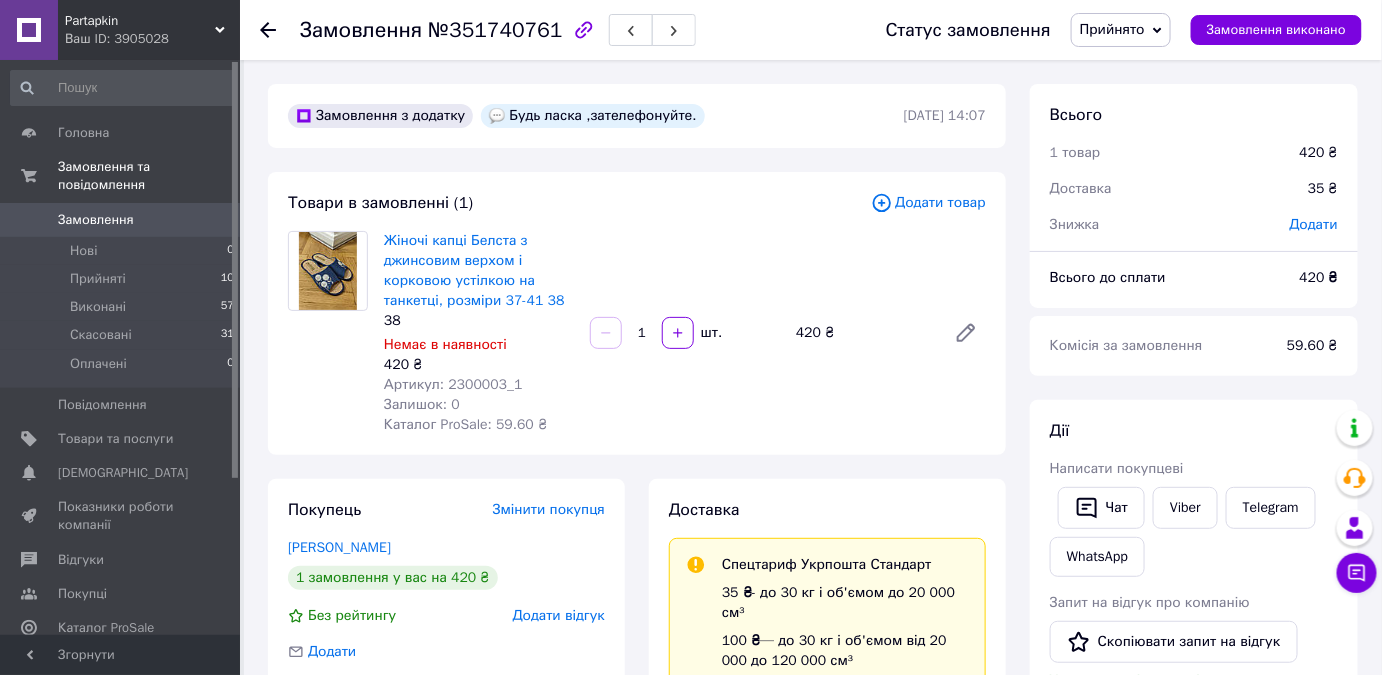 click at bounding box center (268, 30) 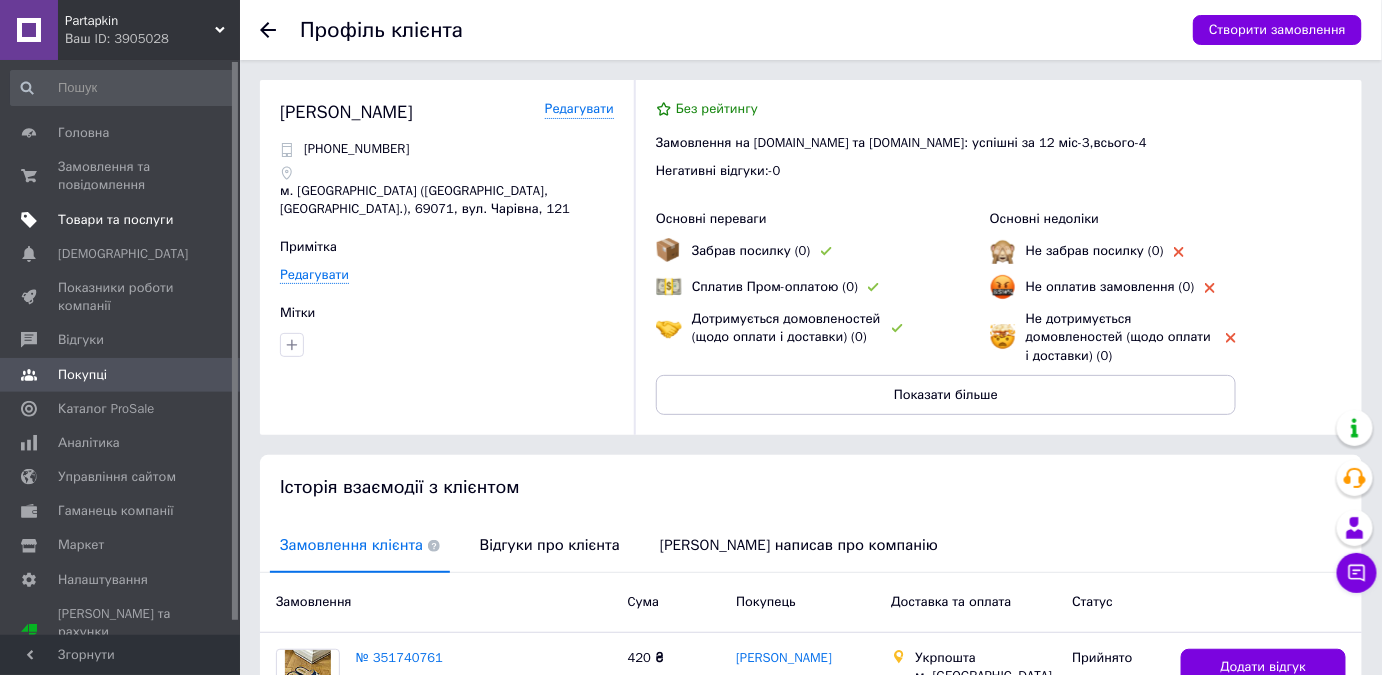 click on "Товари та послуги" at bounding box center [115, 220] 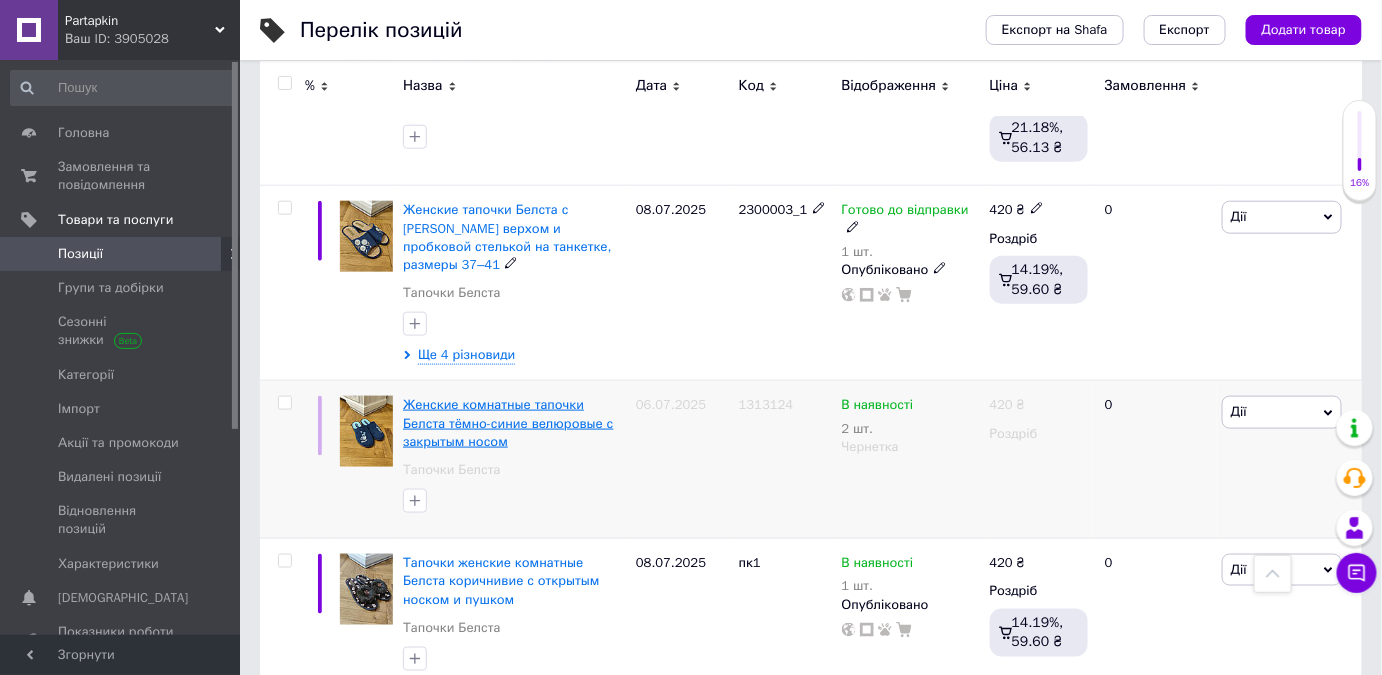 scroll, scrollTop: 636, scrollLeft: 0, axis: vertical 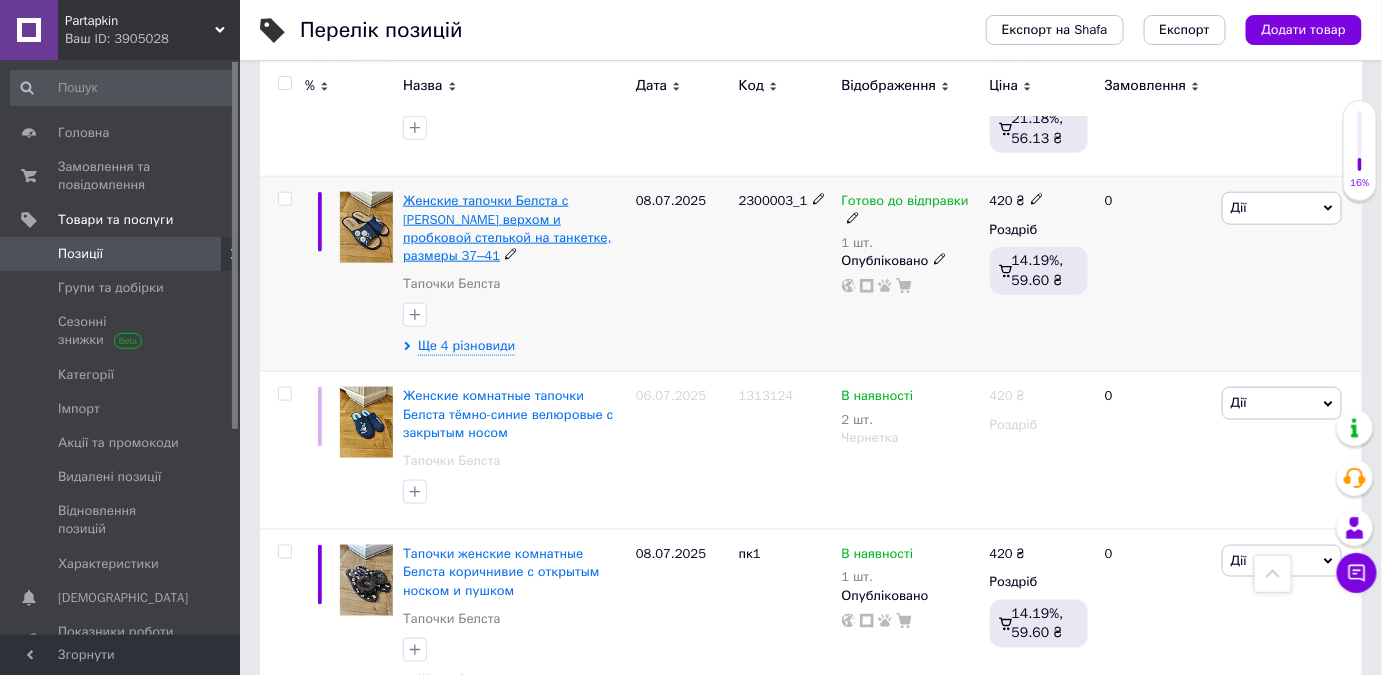 click on "Женские тапочки Белста с [PERSON_NAME] верхом и пробковой стелькой на танкетке, размеры 37–41" at bounding box center (507, 228) 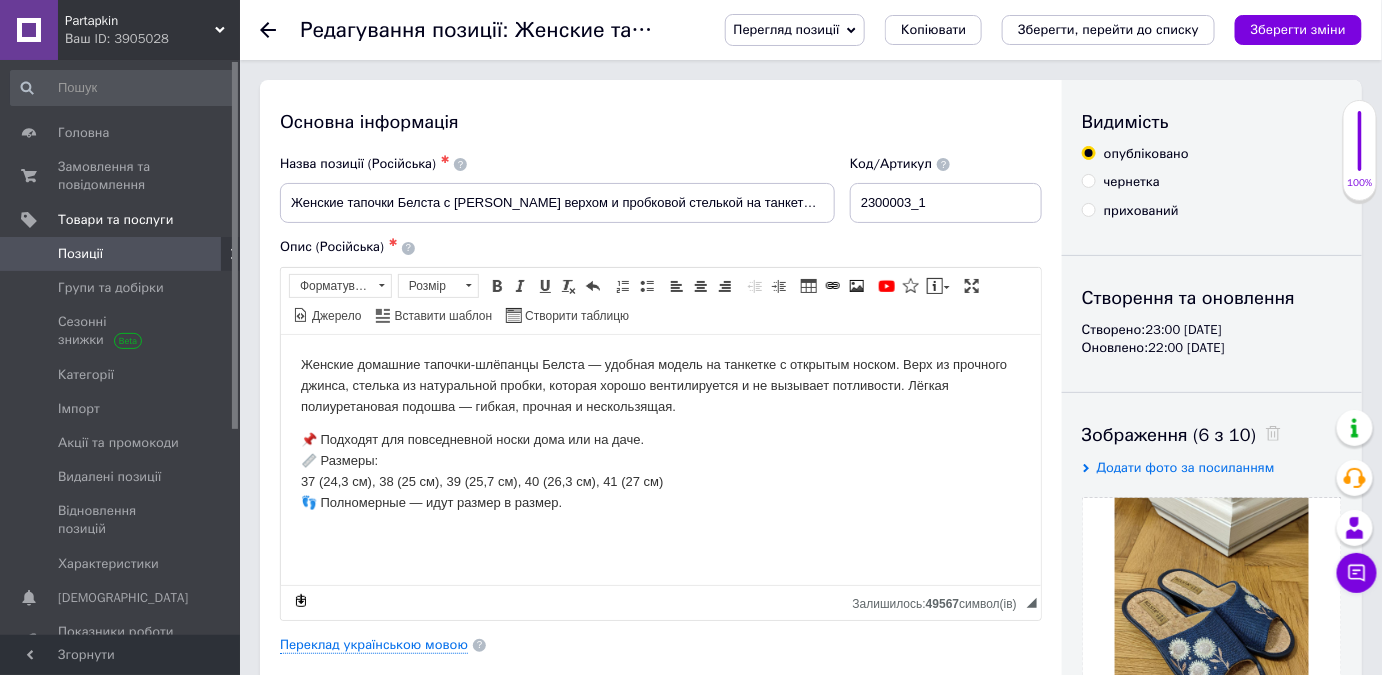 scroll, scrollTop: 272, scrollLeft: 0, axis: vertical 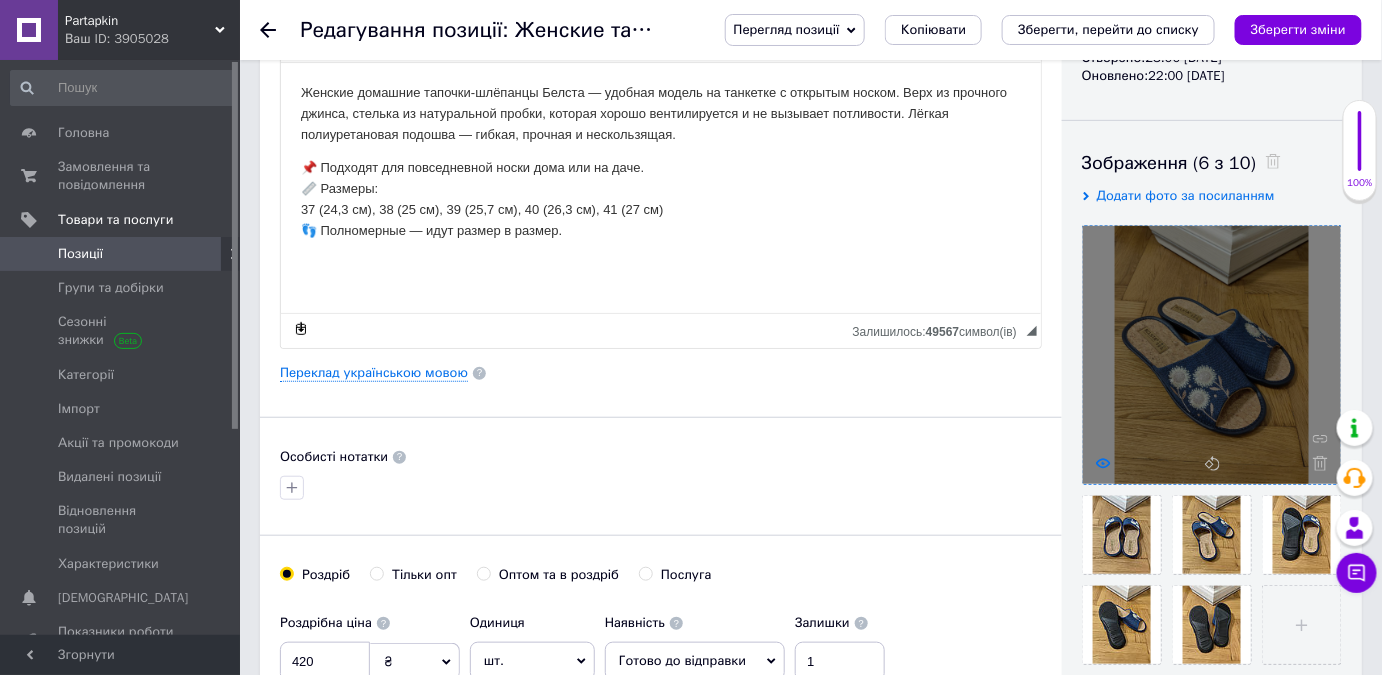 click 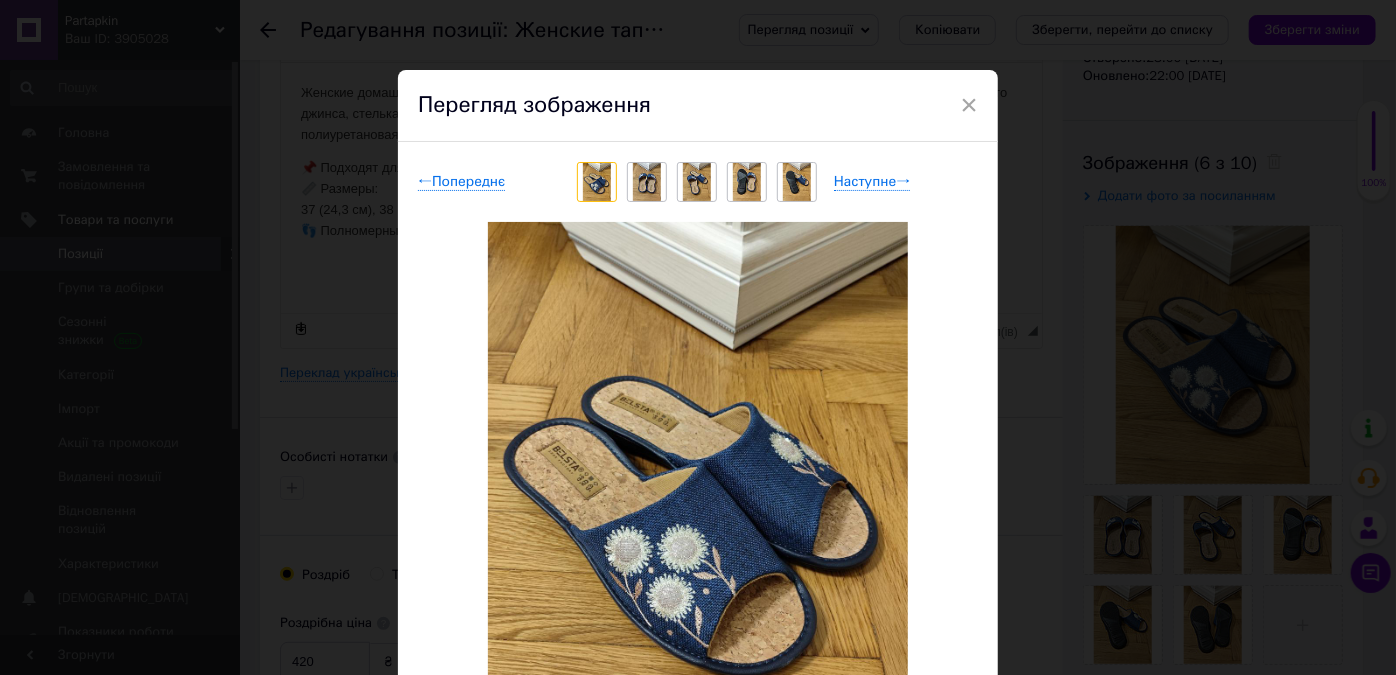 click on "× Перегляд зображення ← Попереднє Наступне → Видалити зображення Видалити всі зображення" at bounding box center [698, 337] 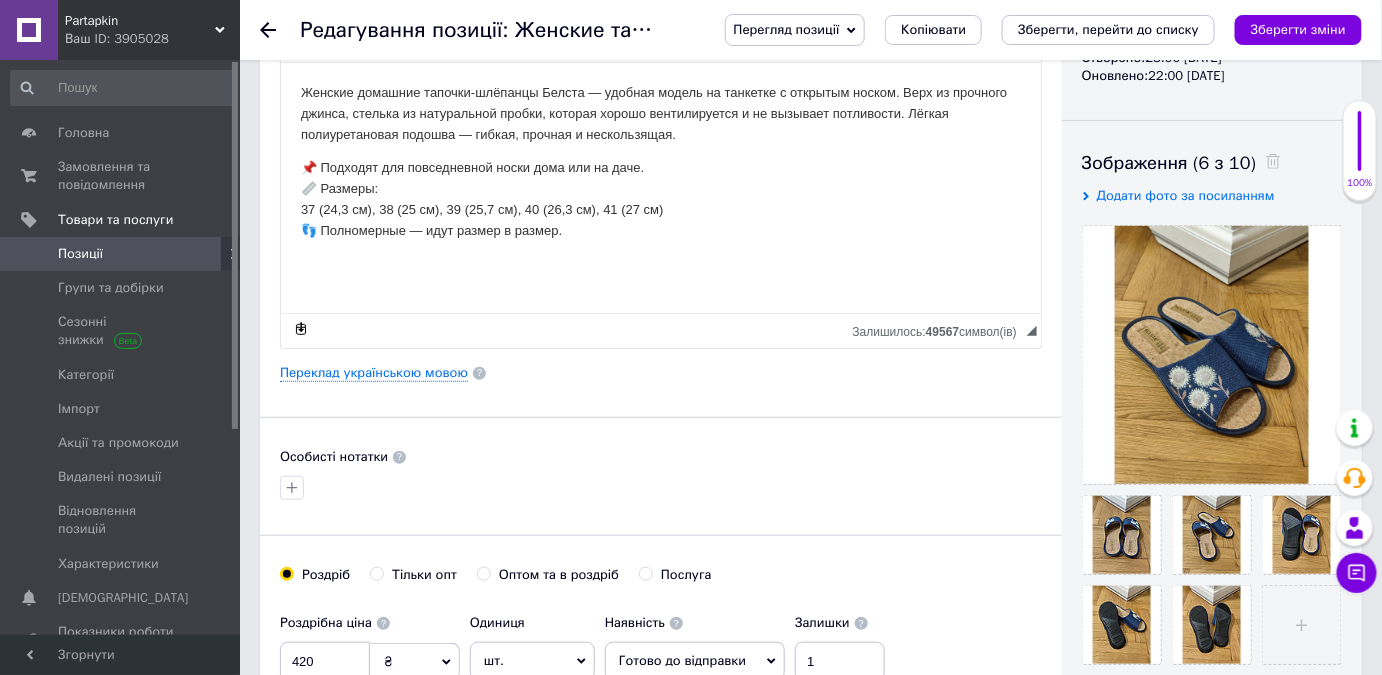 click on "Перегляд позиції" at bounding box center (787, 29) 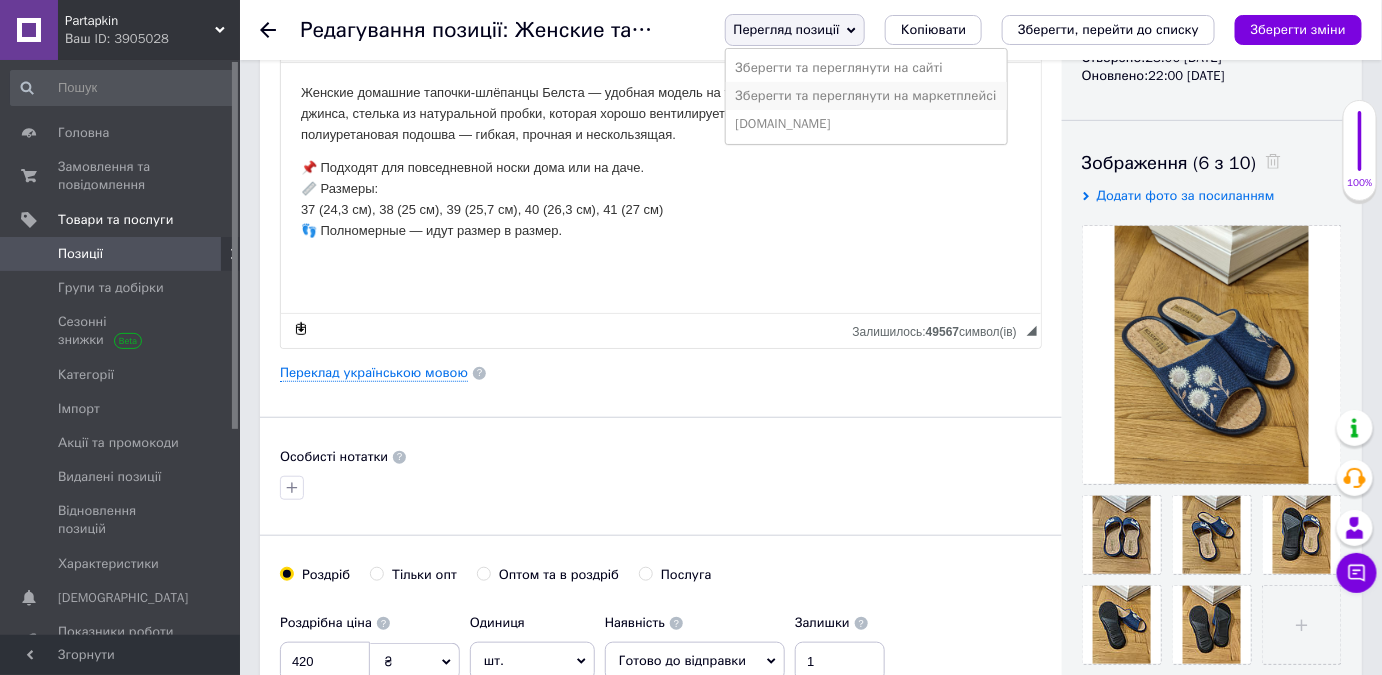 click on "Зберегти та переглянути на маркетплейсі" at bounding box center [866, 96] 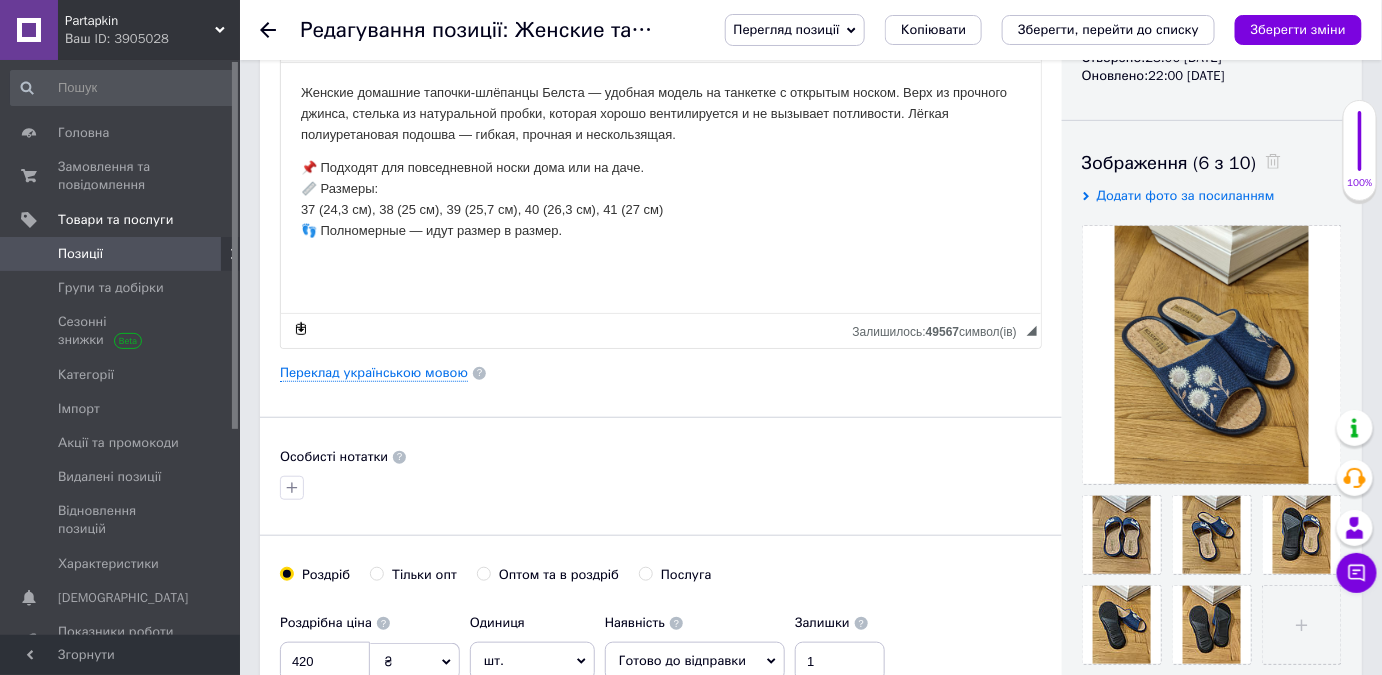 click on "Перегляд позиції Зберегти та переглянути на сайті Зберегти та переглянути на маркетплейсі [DOMAIN_NAME] Копіювати Зберегти, перейти до списку Зберегти зміни" at bounding box center (1033, 30) 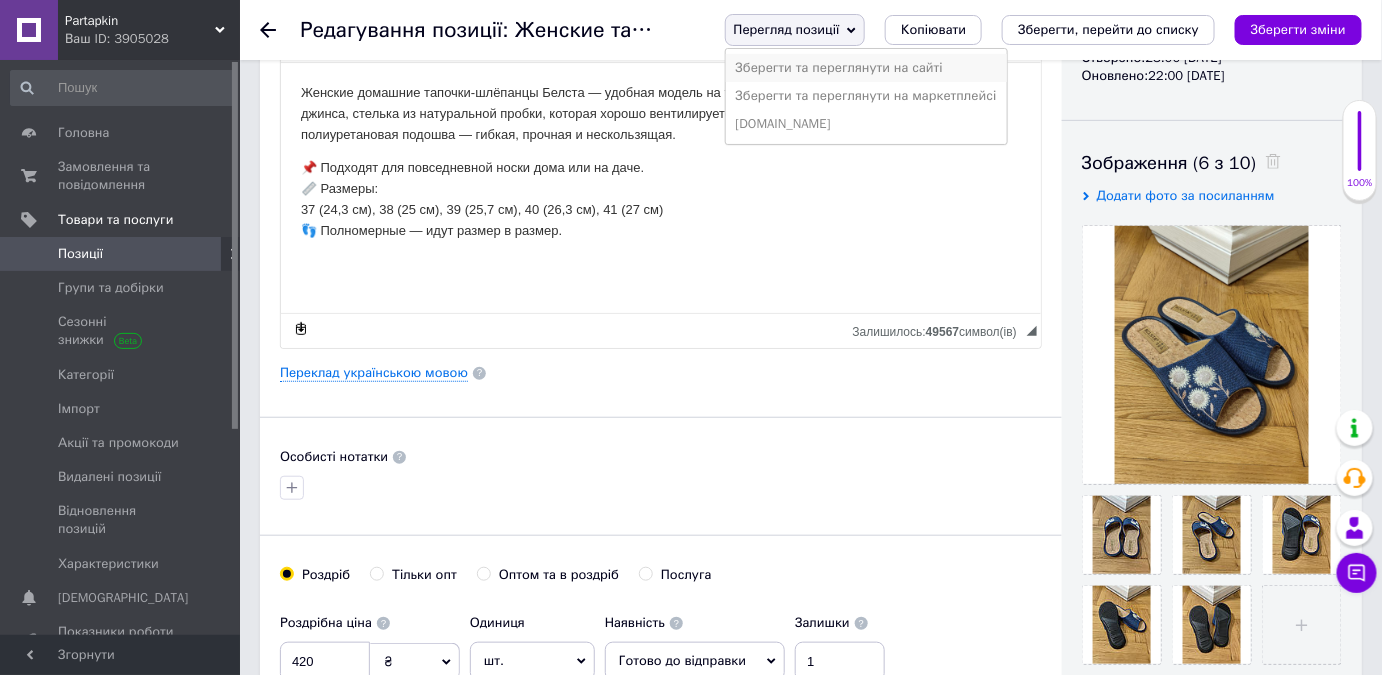 click on "Зберегти та переглянути на сайті" at bounding box center (866, 68) 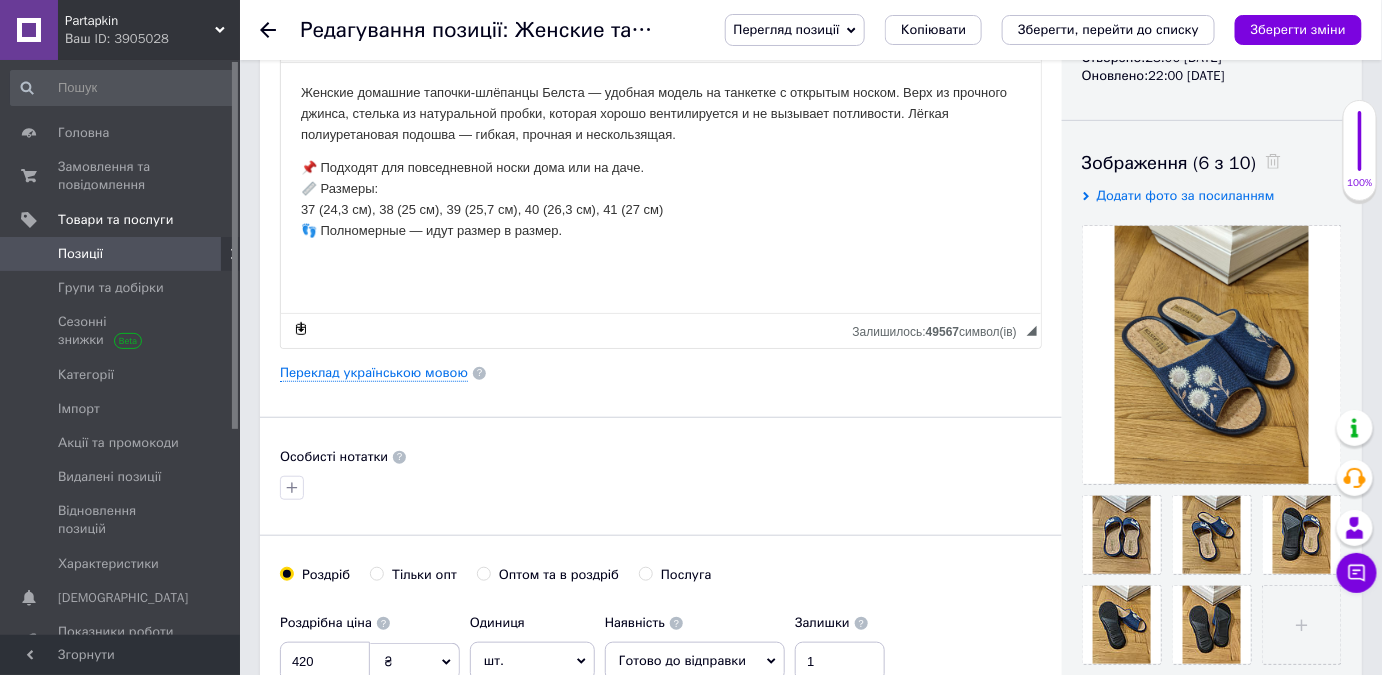 click at bounding box center [280, 30] 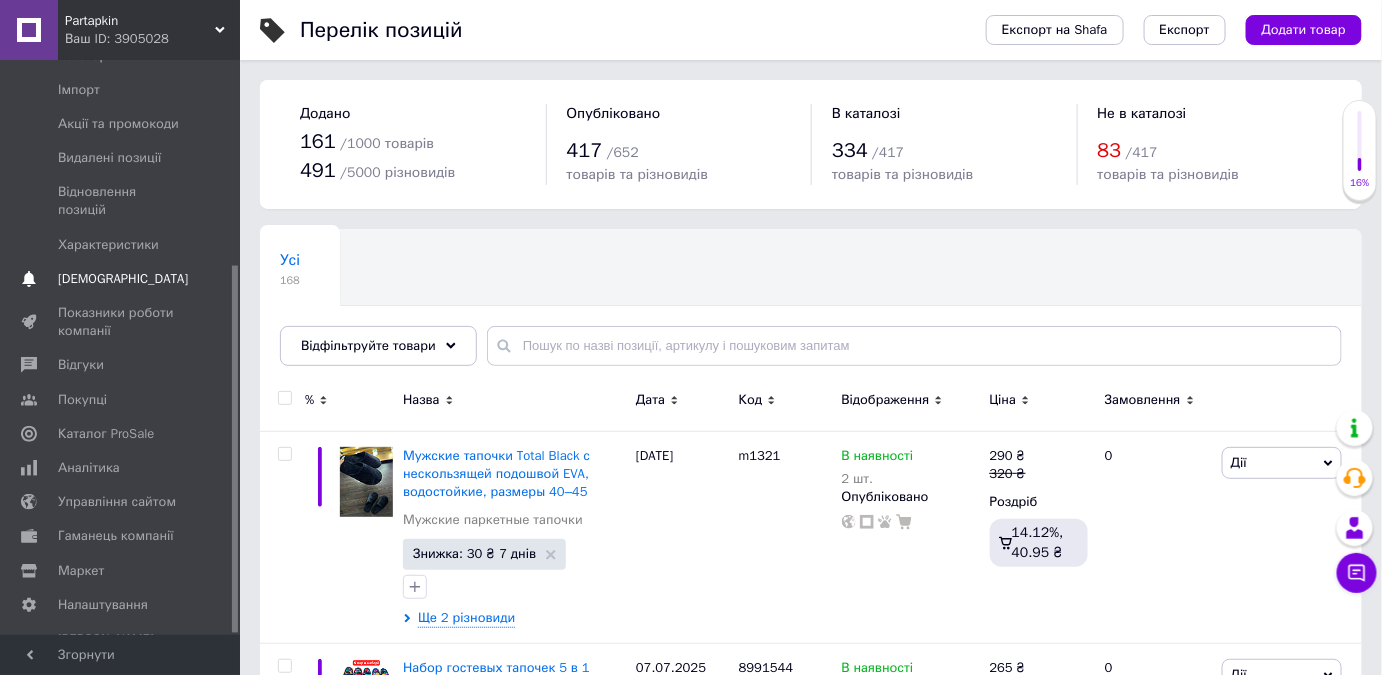 scroll, scrollTop: 321, scrollLeft: 0, axis: vertical 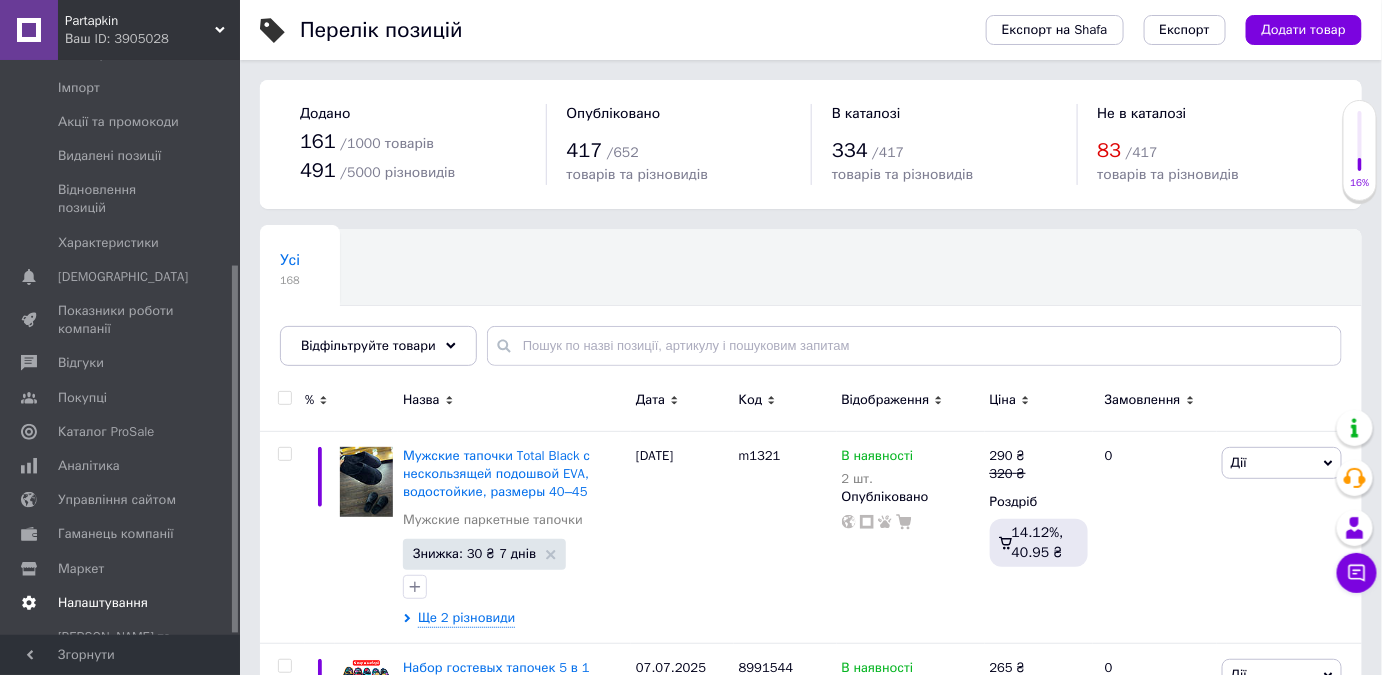 click on "Налаштування" at bounding box center (123, 603) 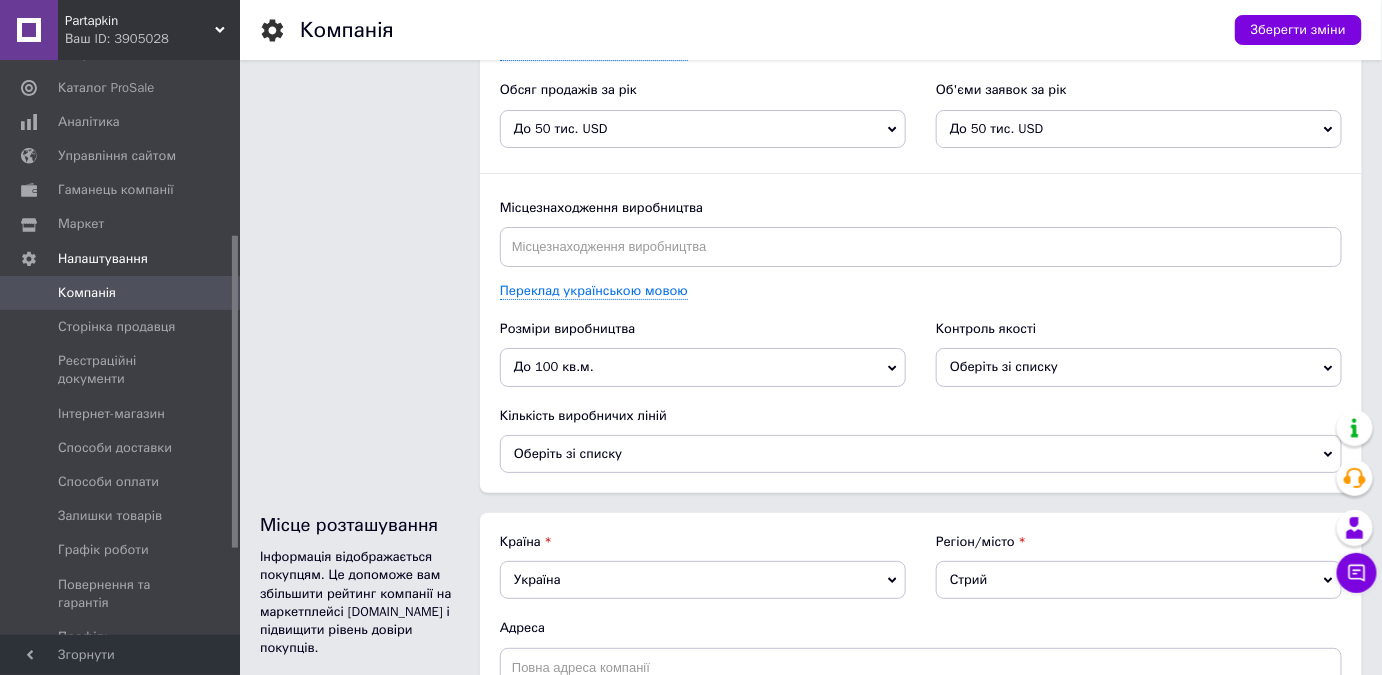 scroll, scrollTop: 2571, scrollLeft: 0, axis: vertical 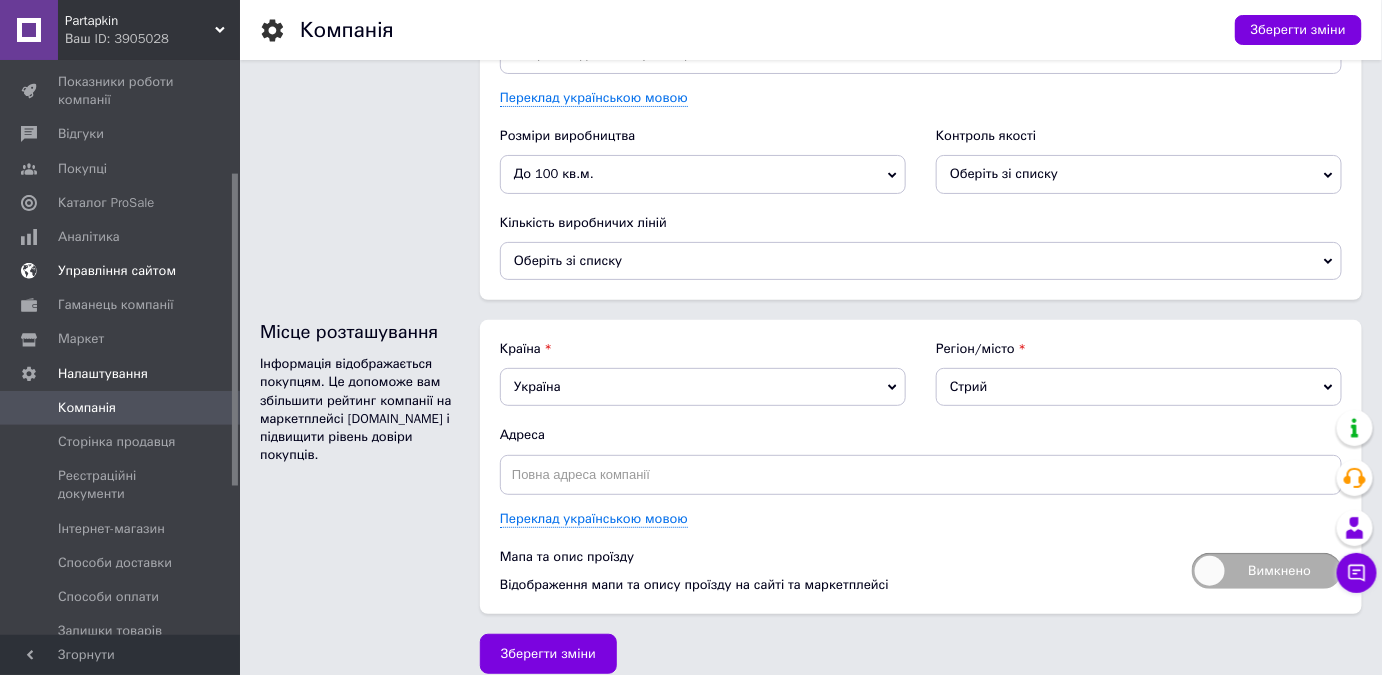 click on "Управління сайтом" at bounding box center [117, 271] 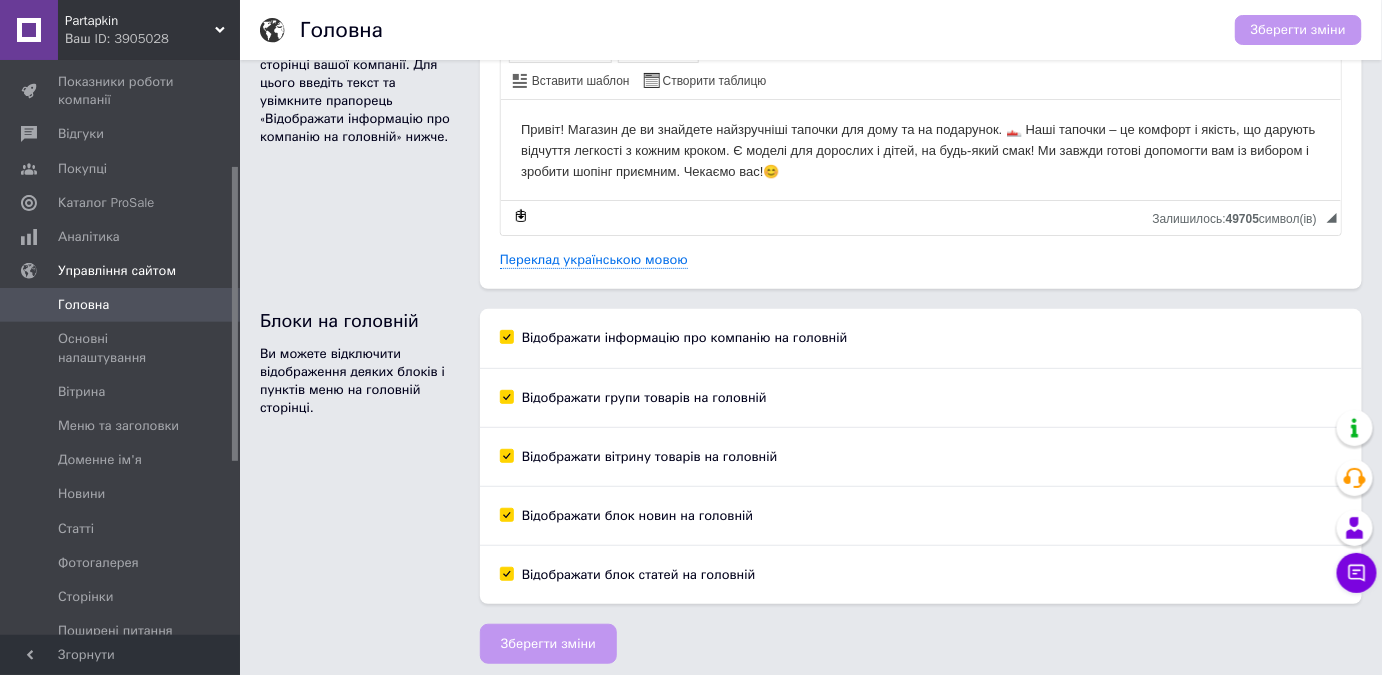 scroll, scrollTop: 101, scrollLeft: 0, axis: vertical 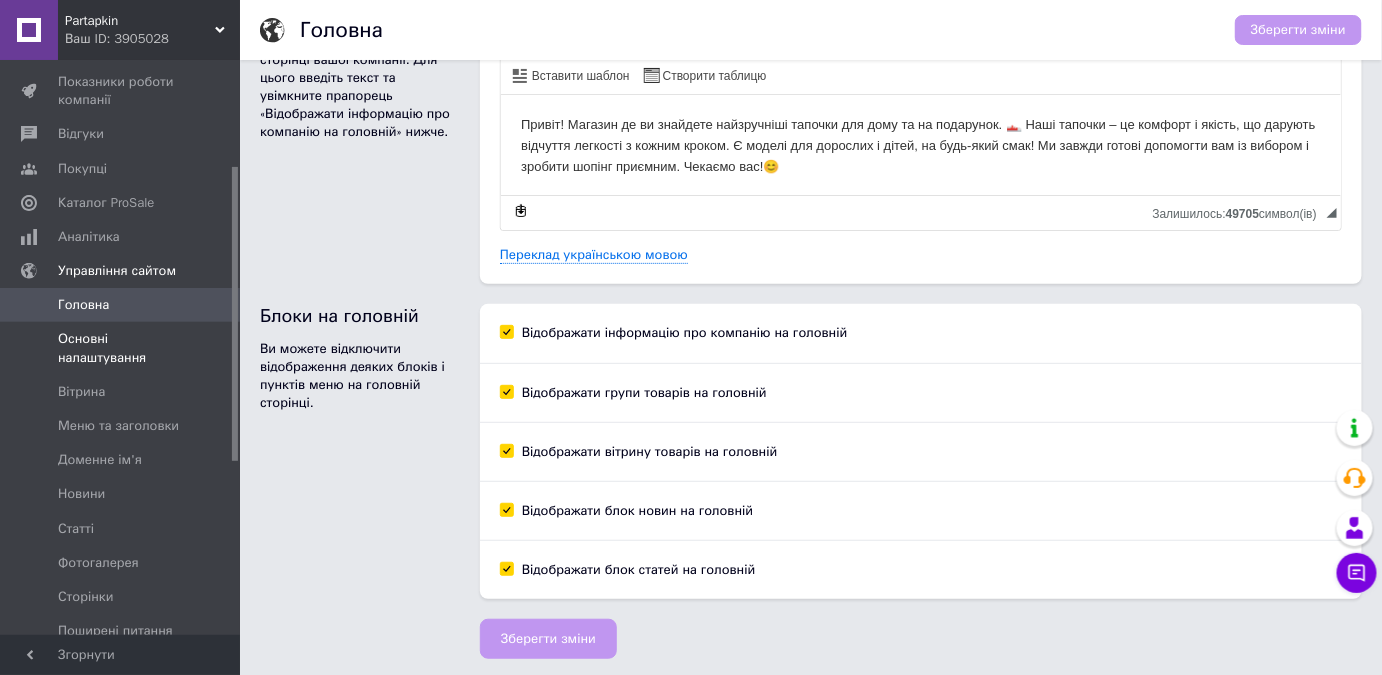 click on "Основні налаштування" at bounding box center (121, 348) 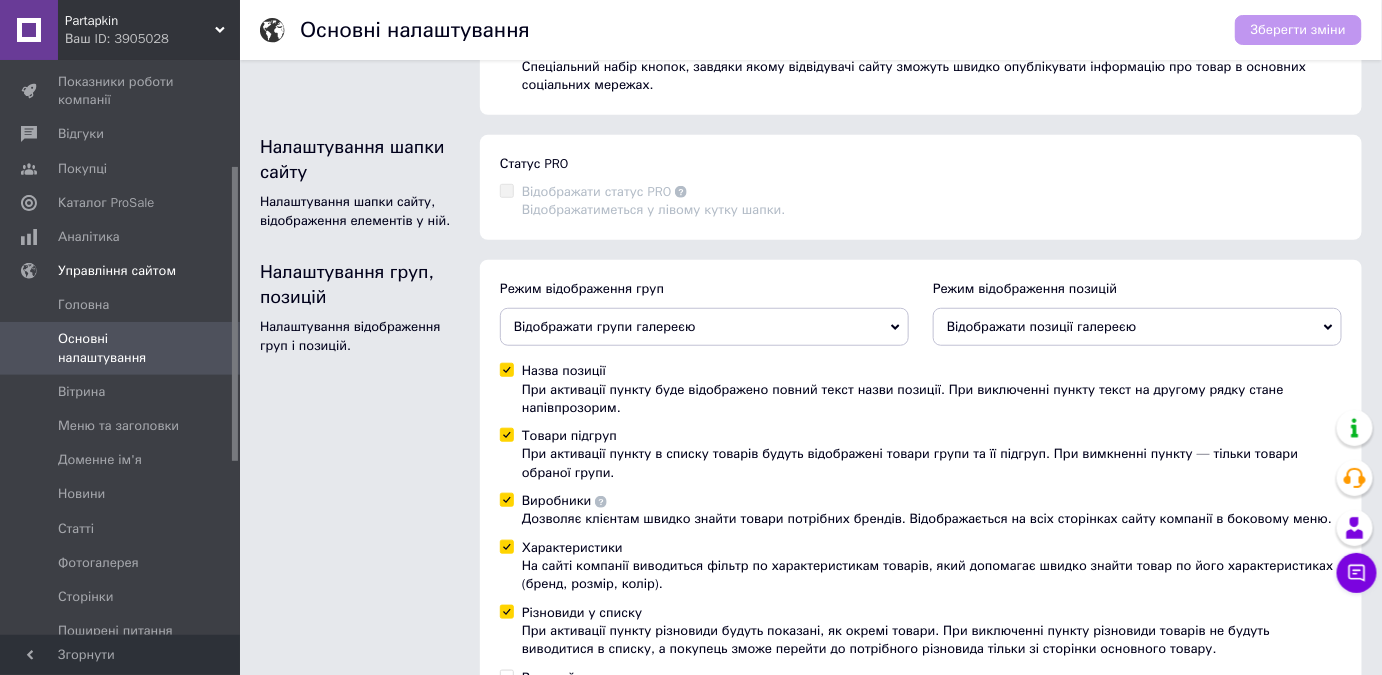 scroll, scrollTop: 592, scrollLeft: 0, axis: vertical 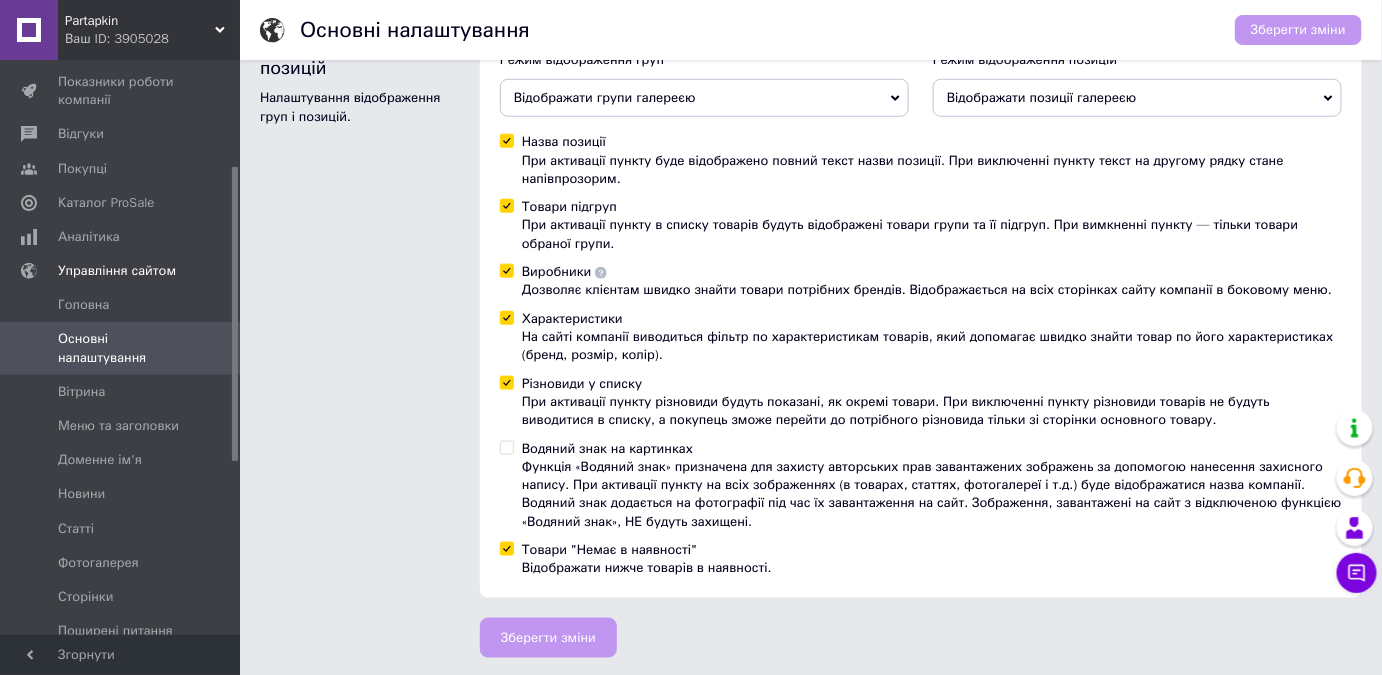 click on "Водяний знак на картинках Функція «Водяний знак» призначена для
захисту авторських прав завантажених зображень за допомогою
нанесення захисного напису. При активації пункту на всіх
зображеннях (в товарах, статтях, фотогалереї і т.д.) буде
відображатися назва компанії. Водяний знак додається
на фотографії під час їх завантаження на сайт. Зображення,
завантажені на сайт з відключеною функцією «Водяний знак»,
НЕ будуть захищені." at bounding box center (506, 447) 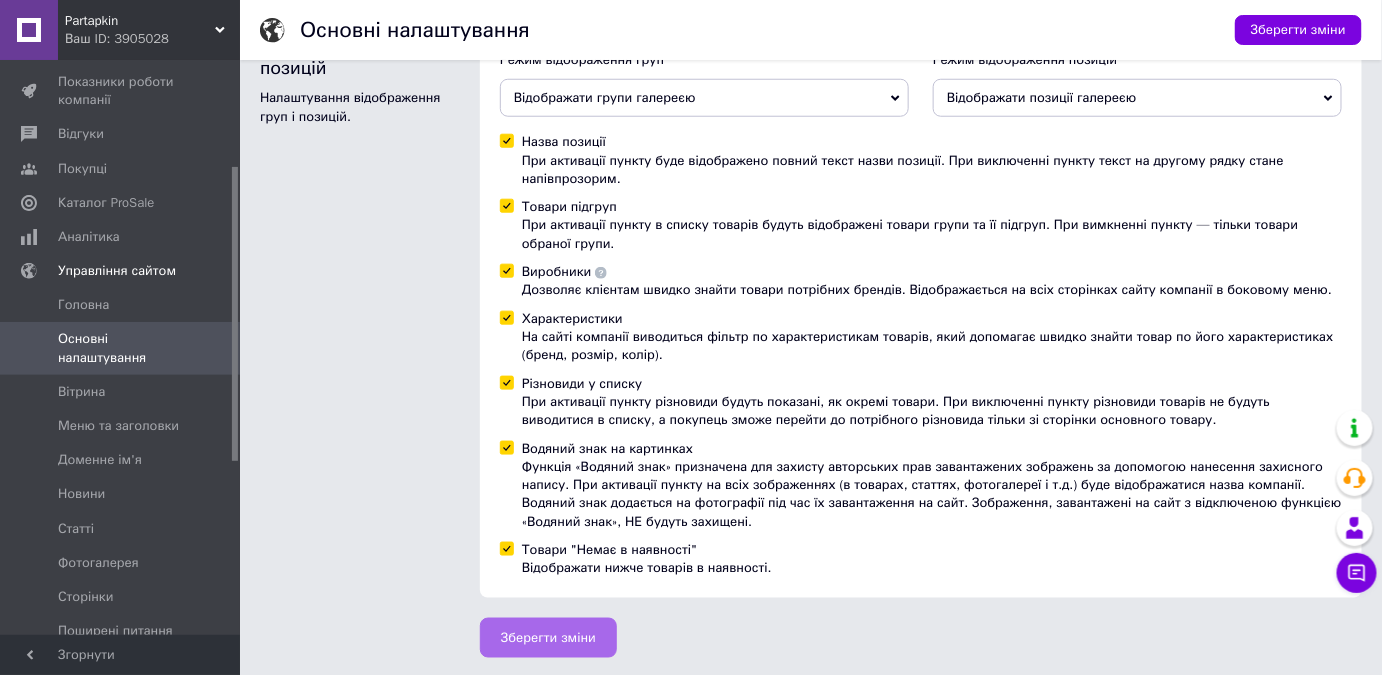 click on "Зберегти зміни" at bounding box center [548, 638] 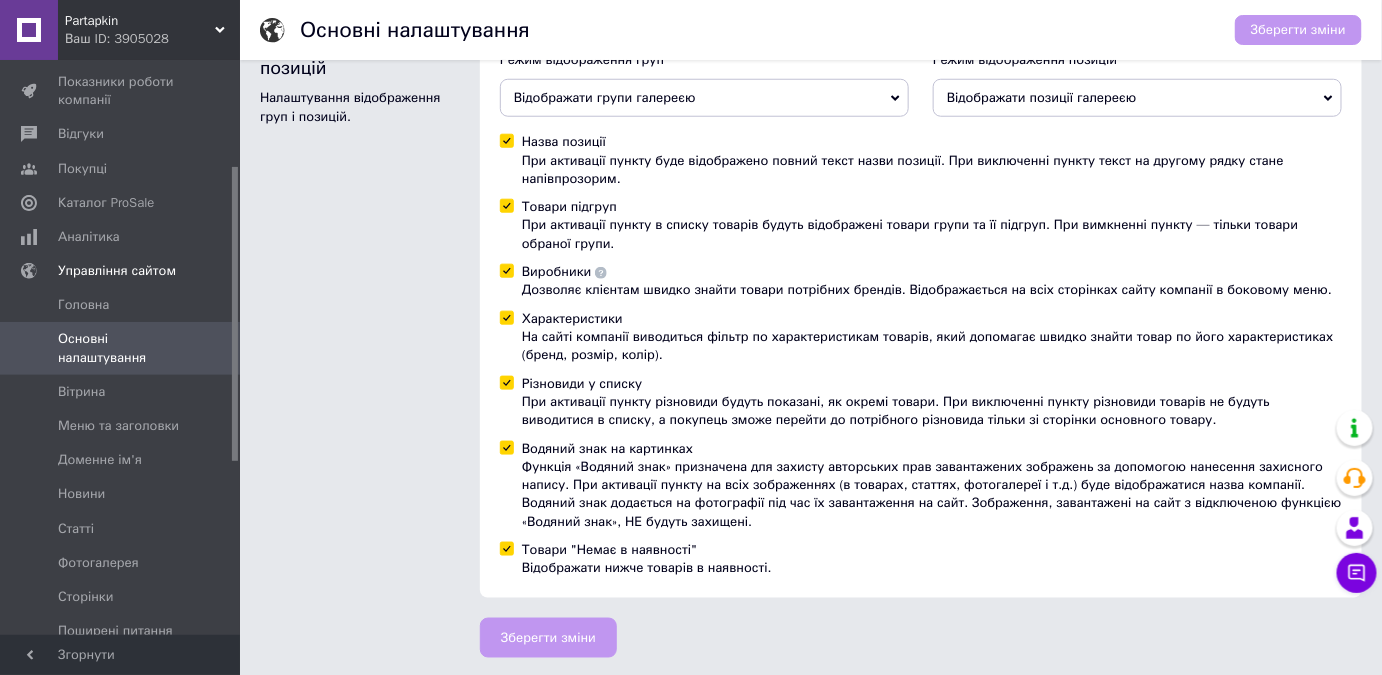 click on "Водяний знак на картинках Функція «Водяний знак» призначена для
захисту авторських прав завантажених зображень за допомогою
нанесення захисного напису. При активації пункту на всіх
зображеннях (в товарах, статтях, фотогалереї і т.д.) буде
відображатися назва компанії. Водяний знак додається
на фотографії під час їх завантаження на сайт. Зображення,
завантажені на сайт з відключеною функцією «Водяний знак»,
НЕ будуть захищені." at bounding box center (921, 485) 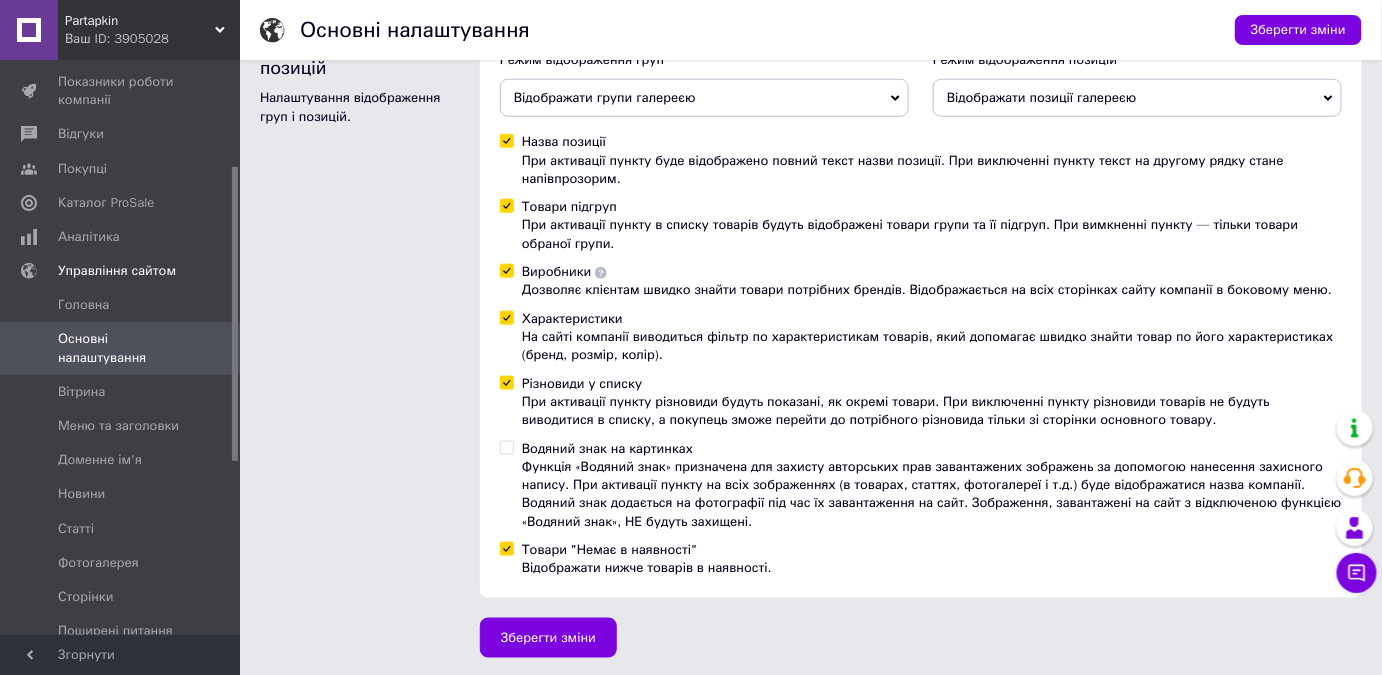 click on "Зберегти зміни" at bounding box center [548, 638] 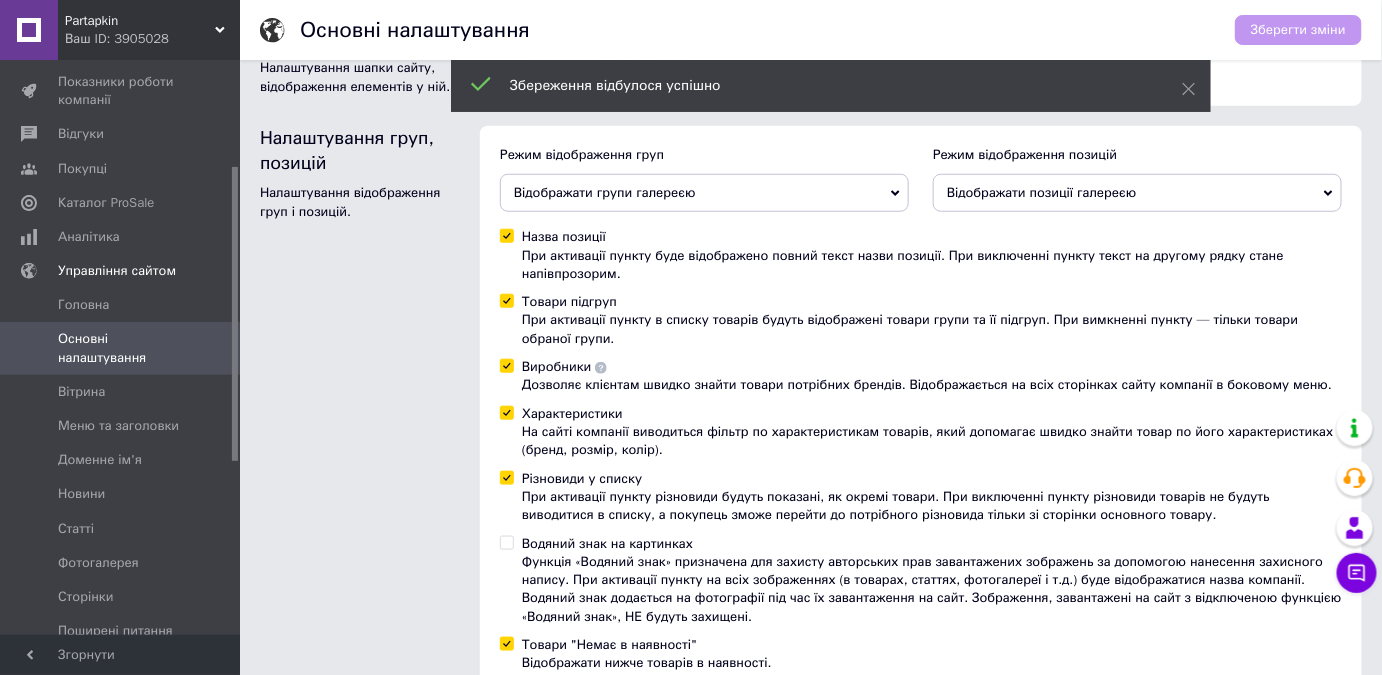 scroll, scrollTop: 592, scrollLeft: 0, axis: vertical 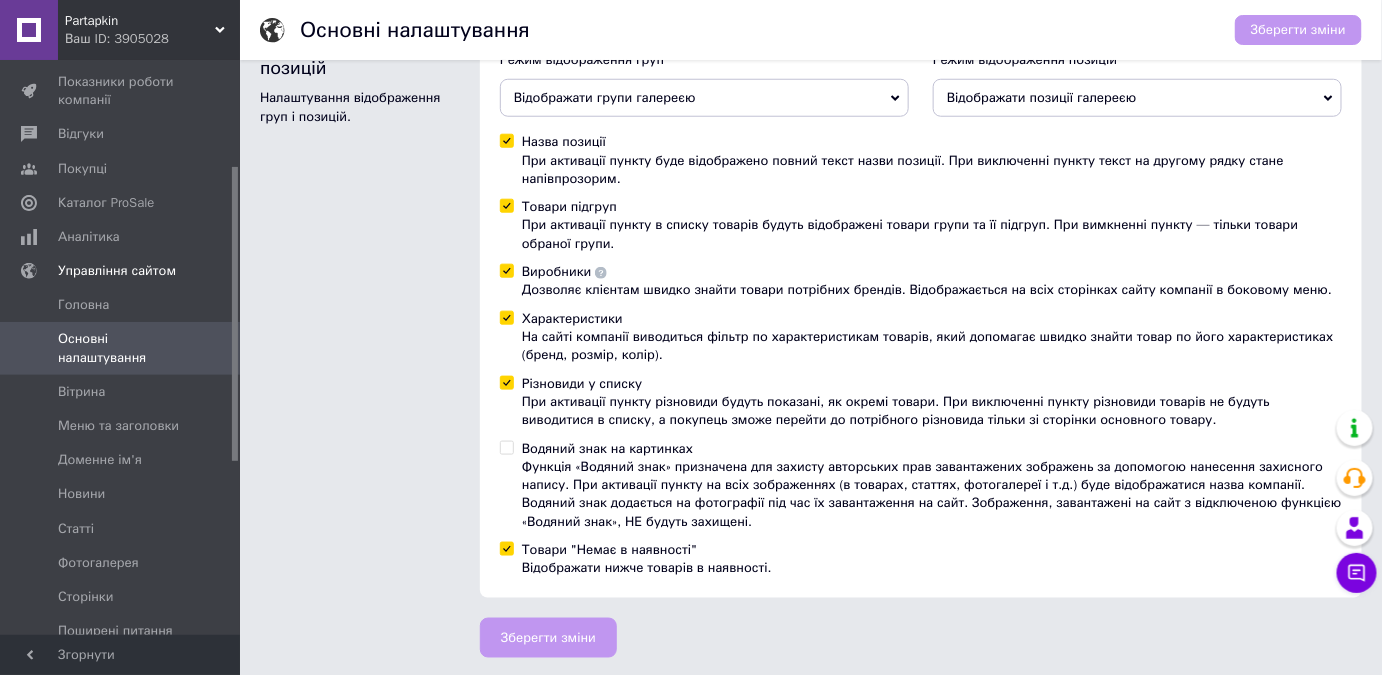 click on "Режим відображення груп Відображати групи галереєю Відображати групи списком" at bounding box center (704, 84) 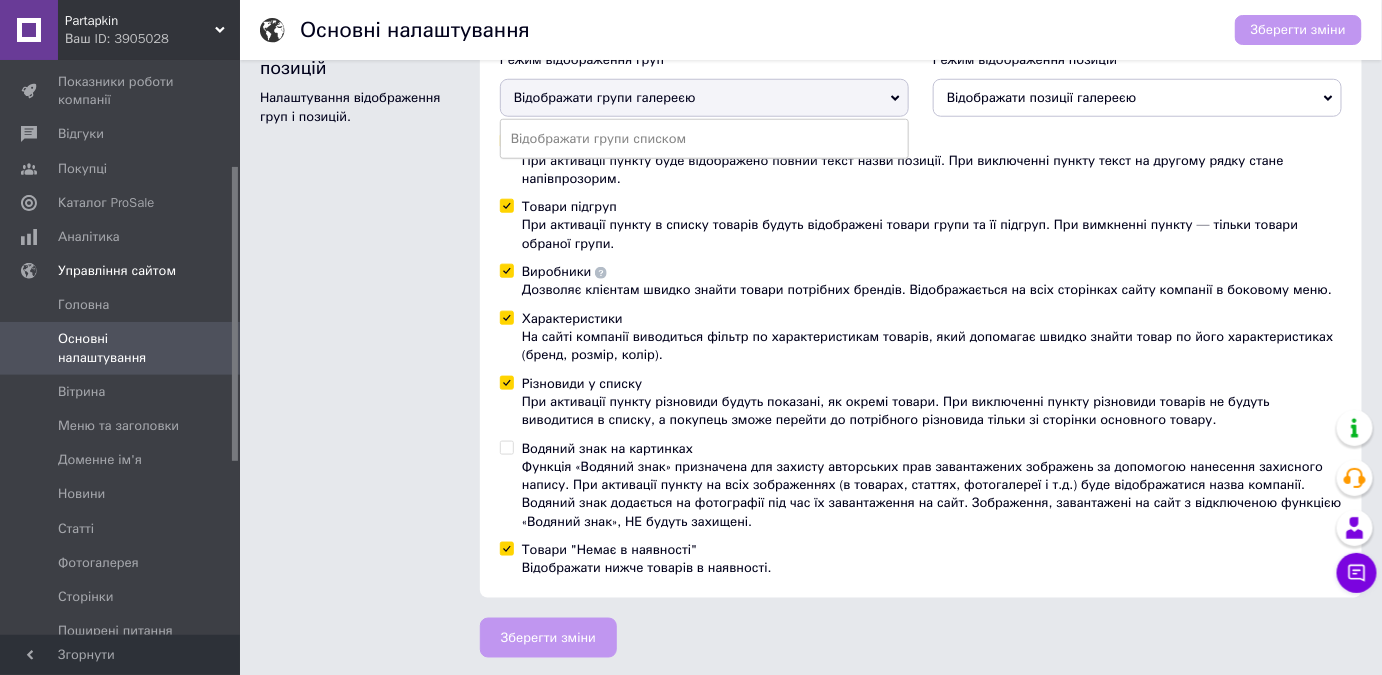click on "Відображати групи галереєю" at bounding box center (704, 98) 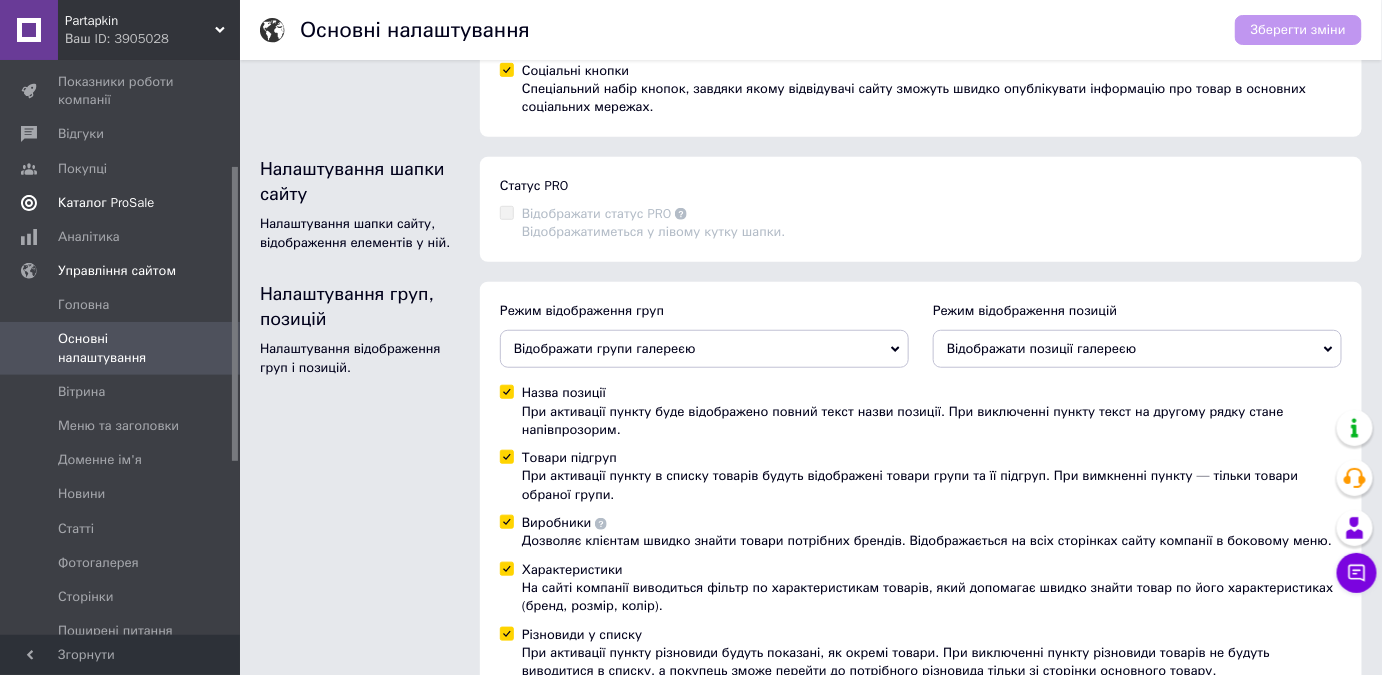 scroll, scrollTop: 229, scrollLeft: 0, axis: vertical 